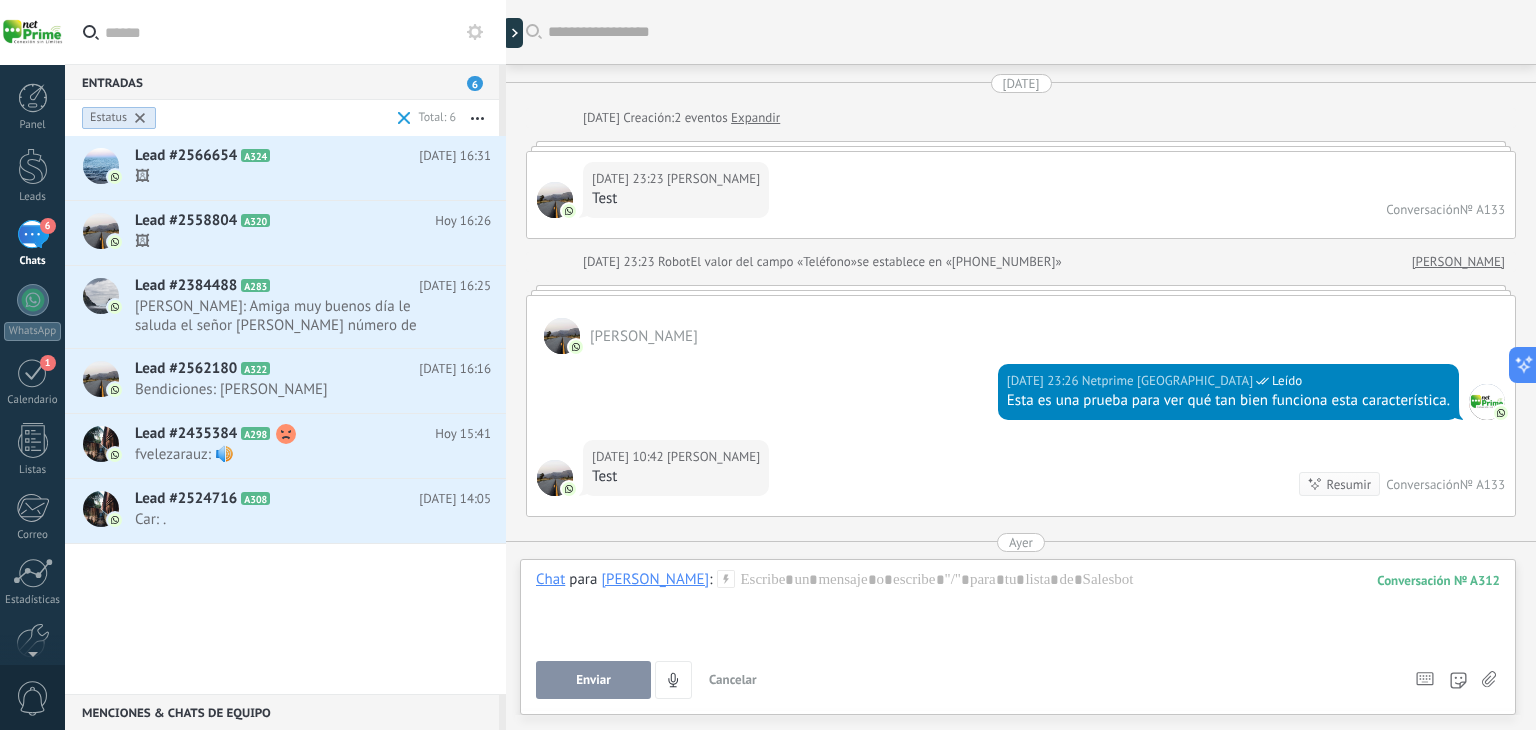 scroll, scrollTop: 0, scrollLeft: 0, axis: both 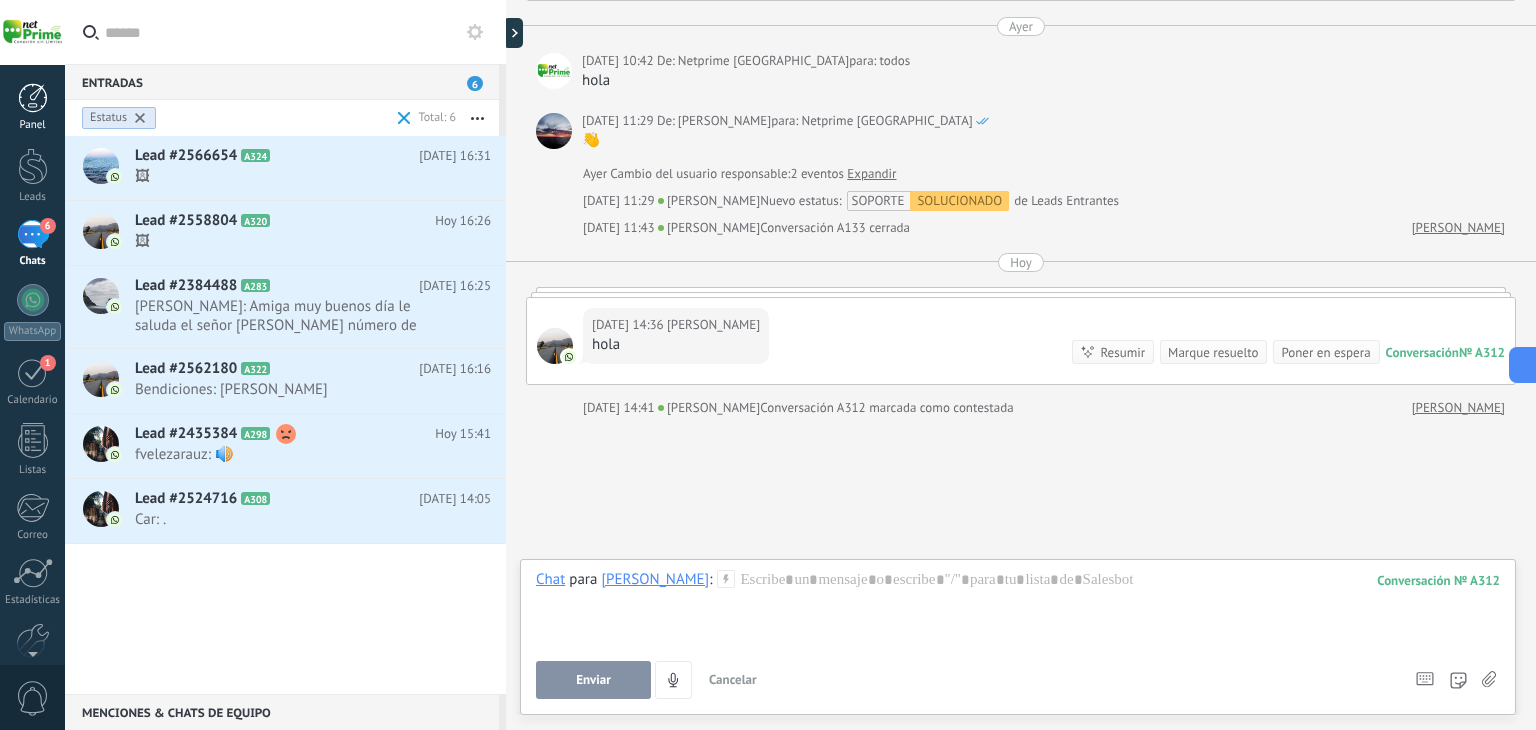 click on "Panel" at bounding box center [33, 125] 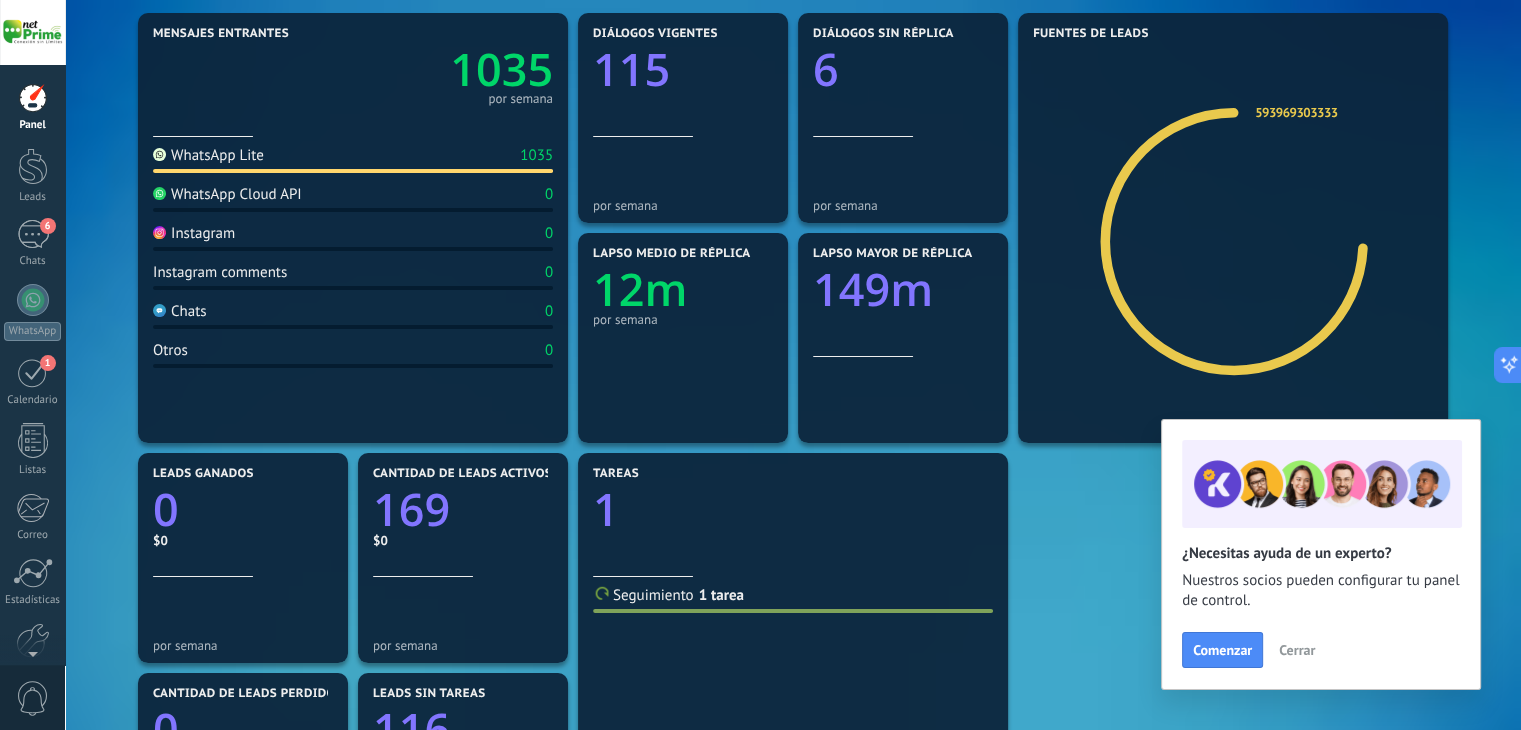 scroll, scrollTop: 0, scrollLeft: 0, axis: both 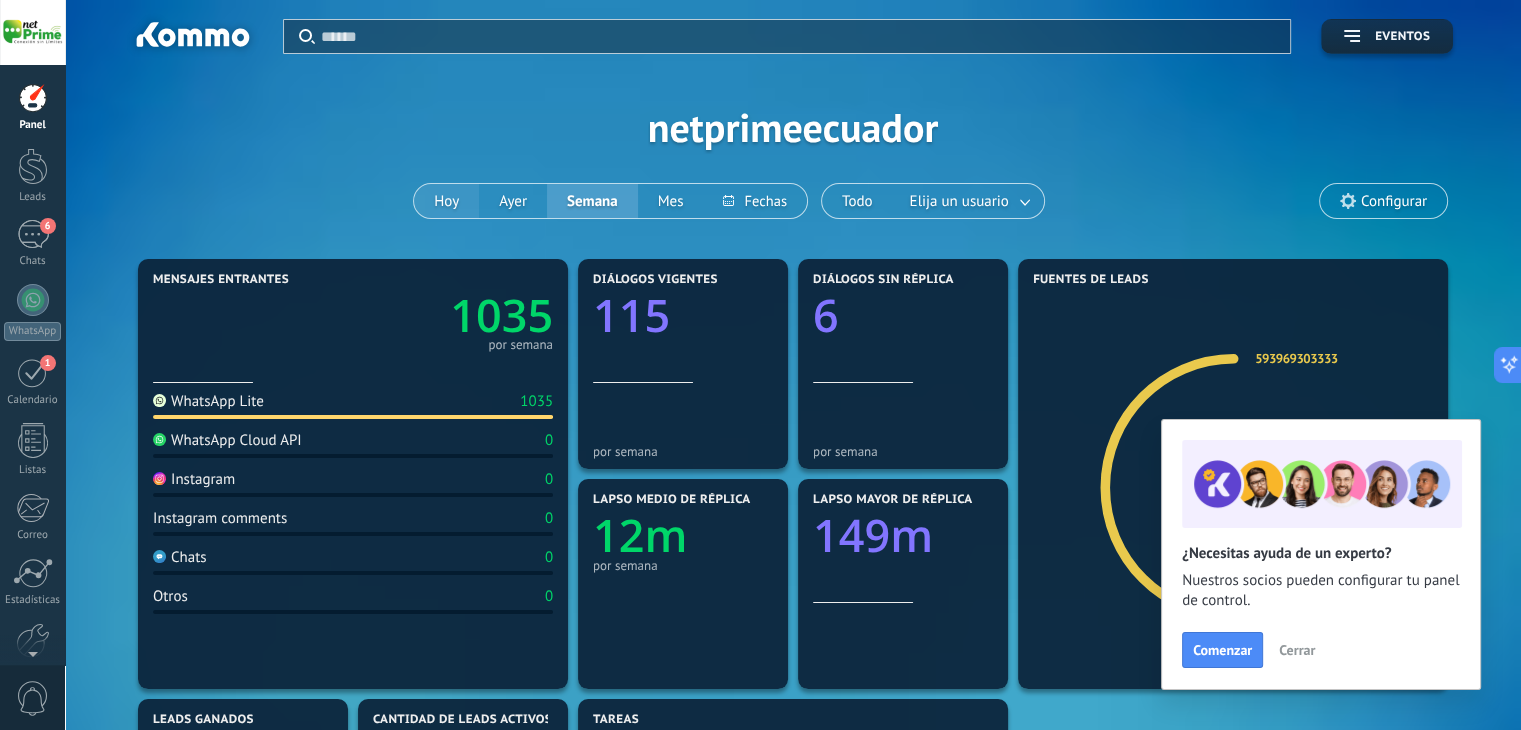 click on "Hoy" at bounding box center [446, 201] 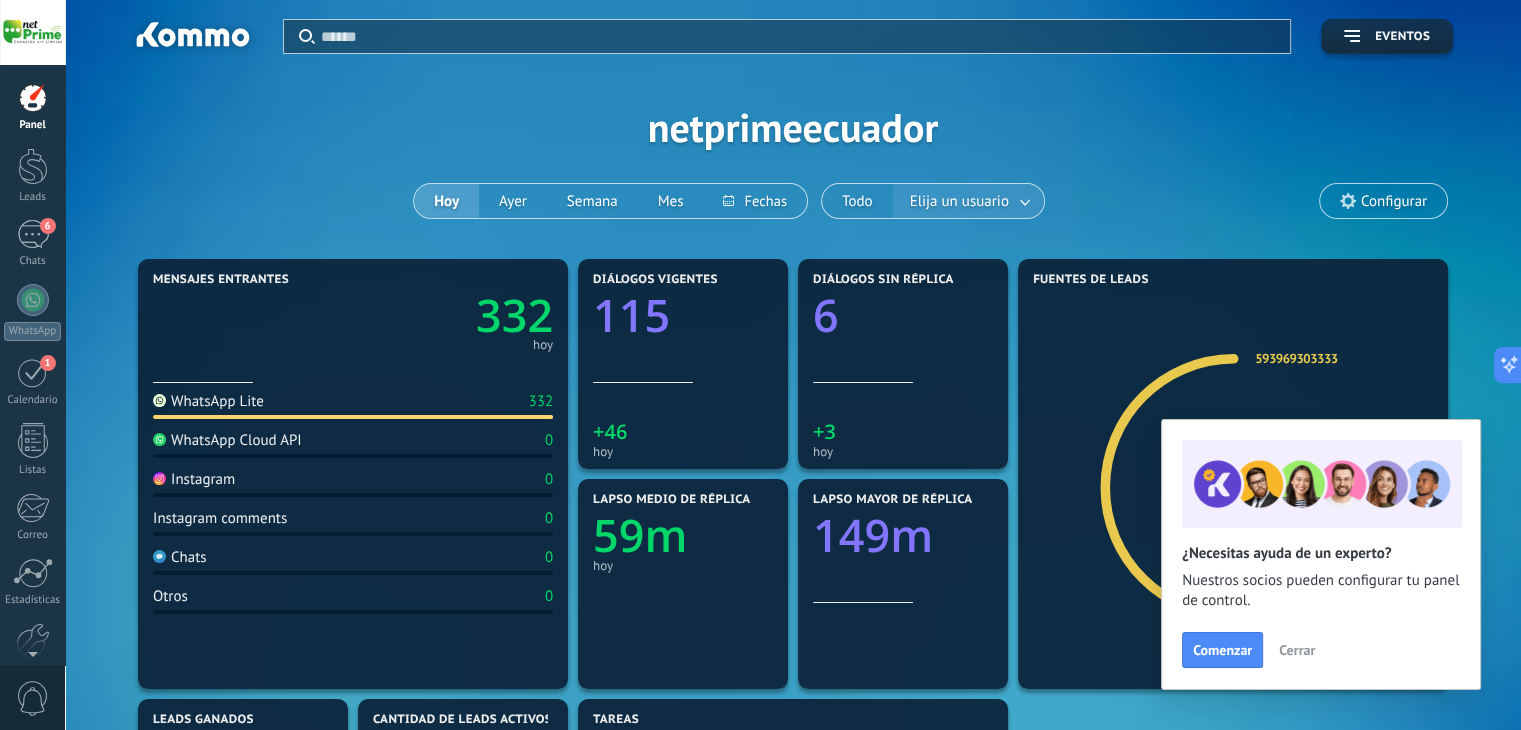 click on "Elija un usuario" at bounding box center [959, 201] 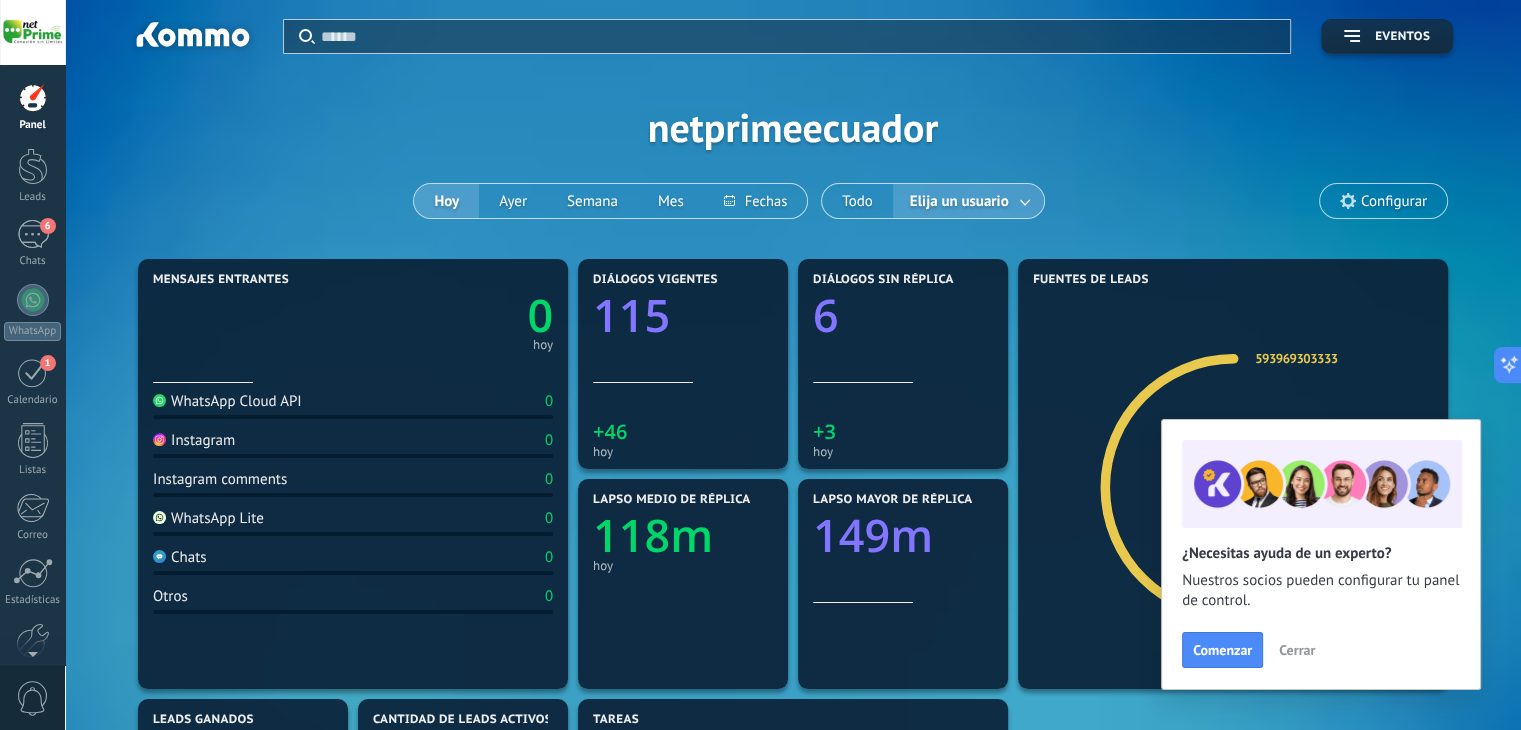 click on "Elija un usuario" at bounding box center [959, 201] 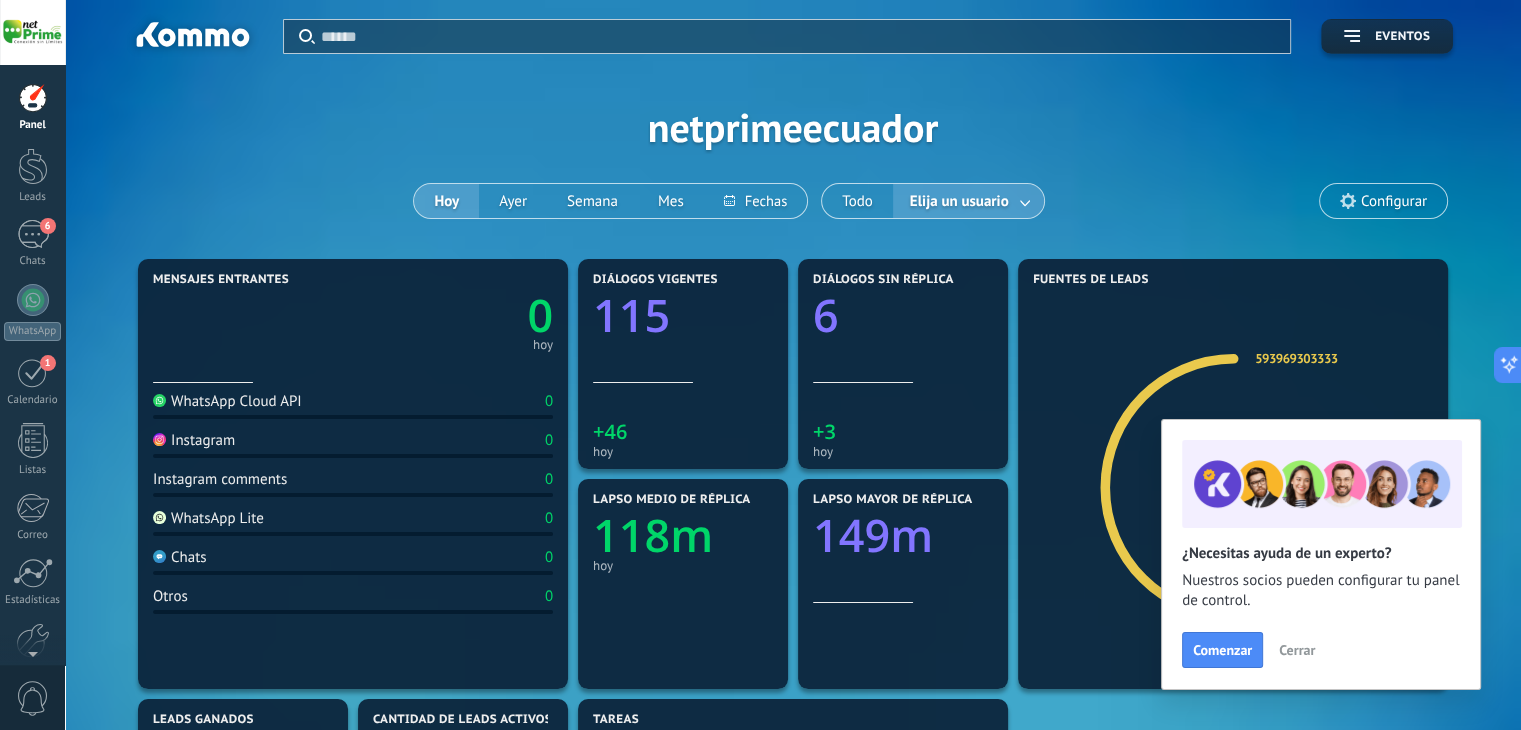 click at bounding box center (1026, 201) 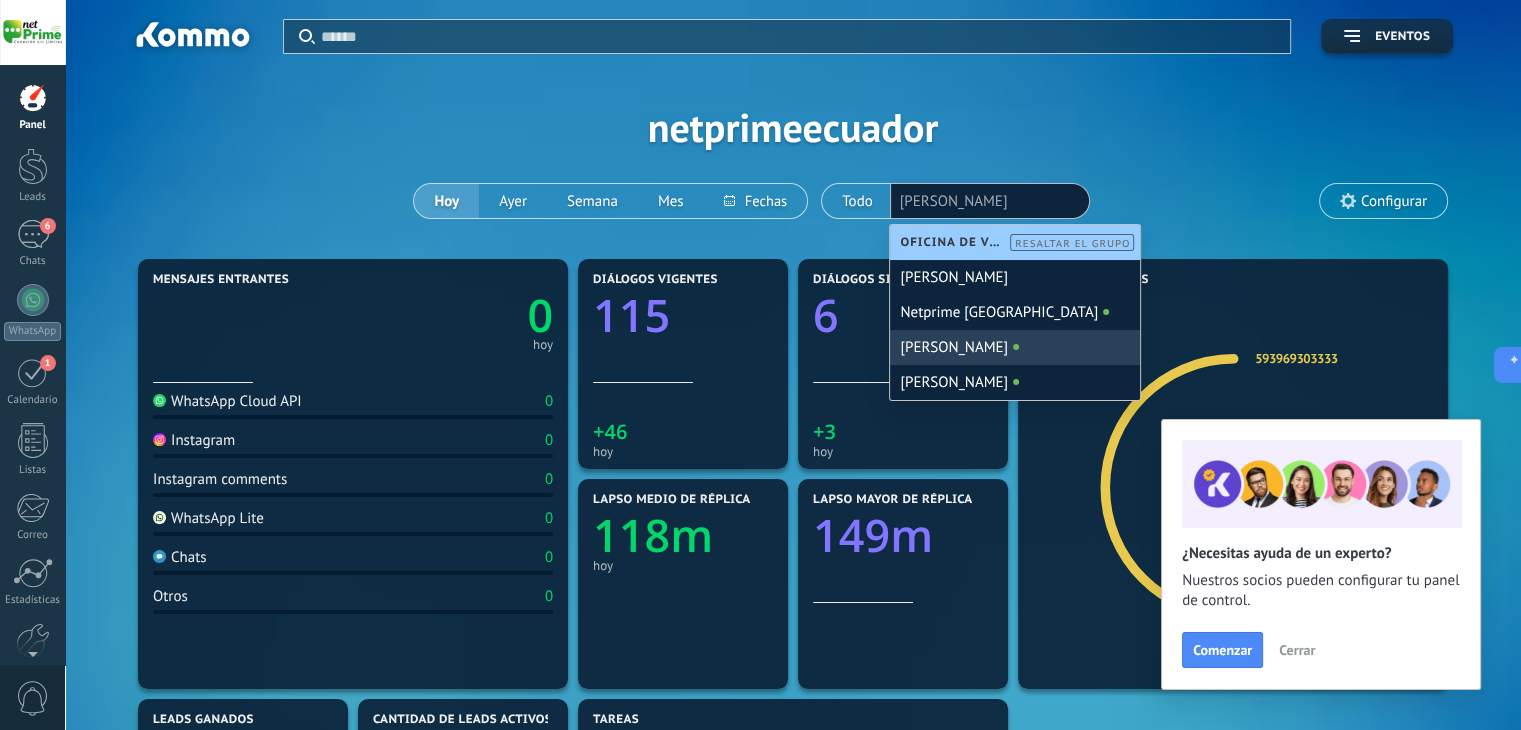 click at bounding box center (1016, 347) 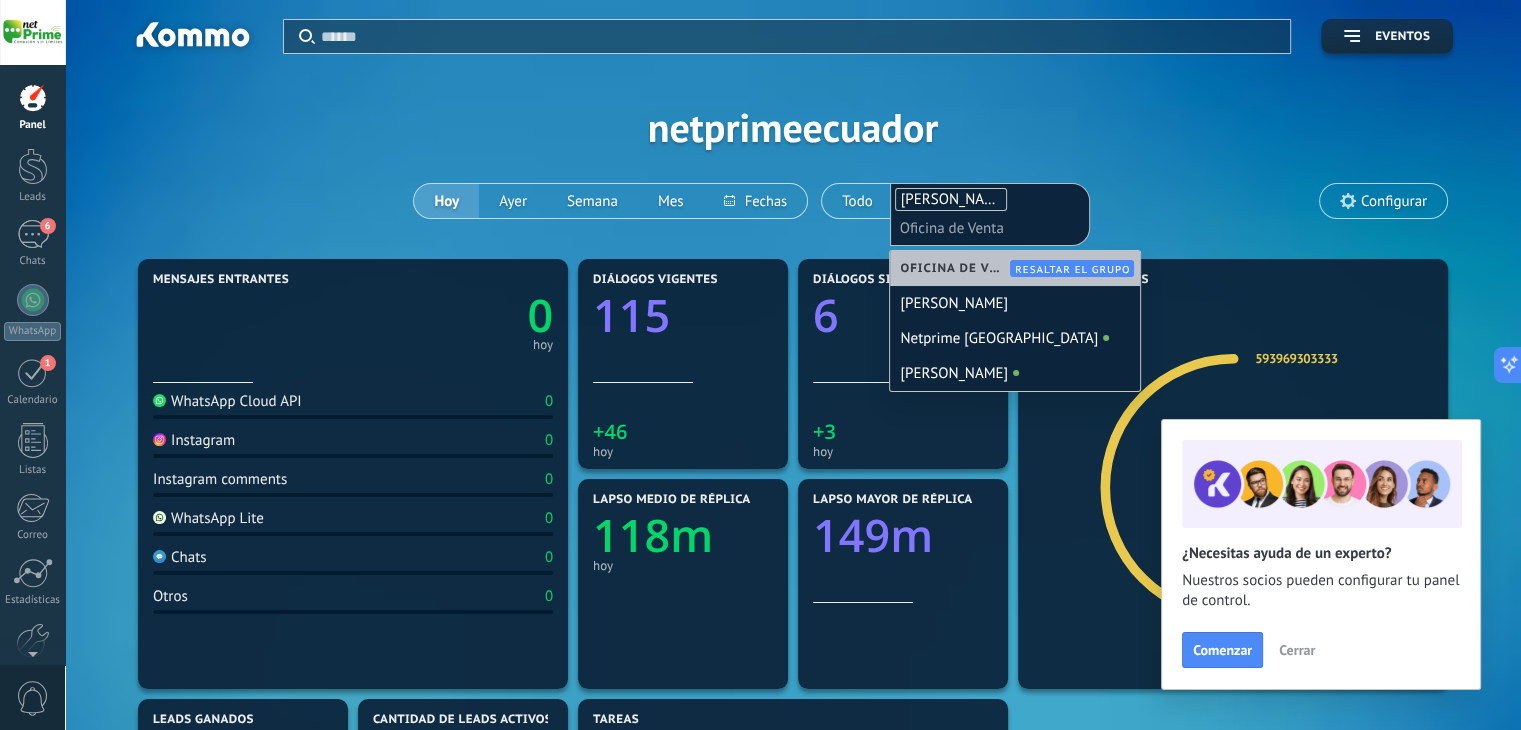 click on "Aplicar Eventos netprimeecuador [DATE] [DATE] Semana Mes Todo Elija un usuario [PERSON_NAME] Oficina de Venta Configurar" at bounding box center [793, 127] 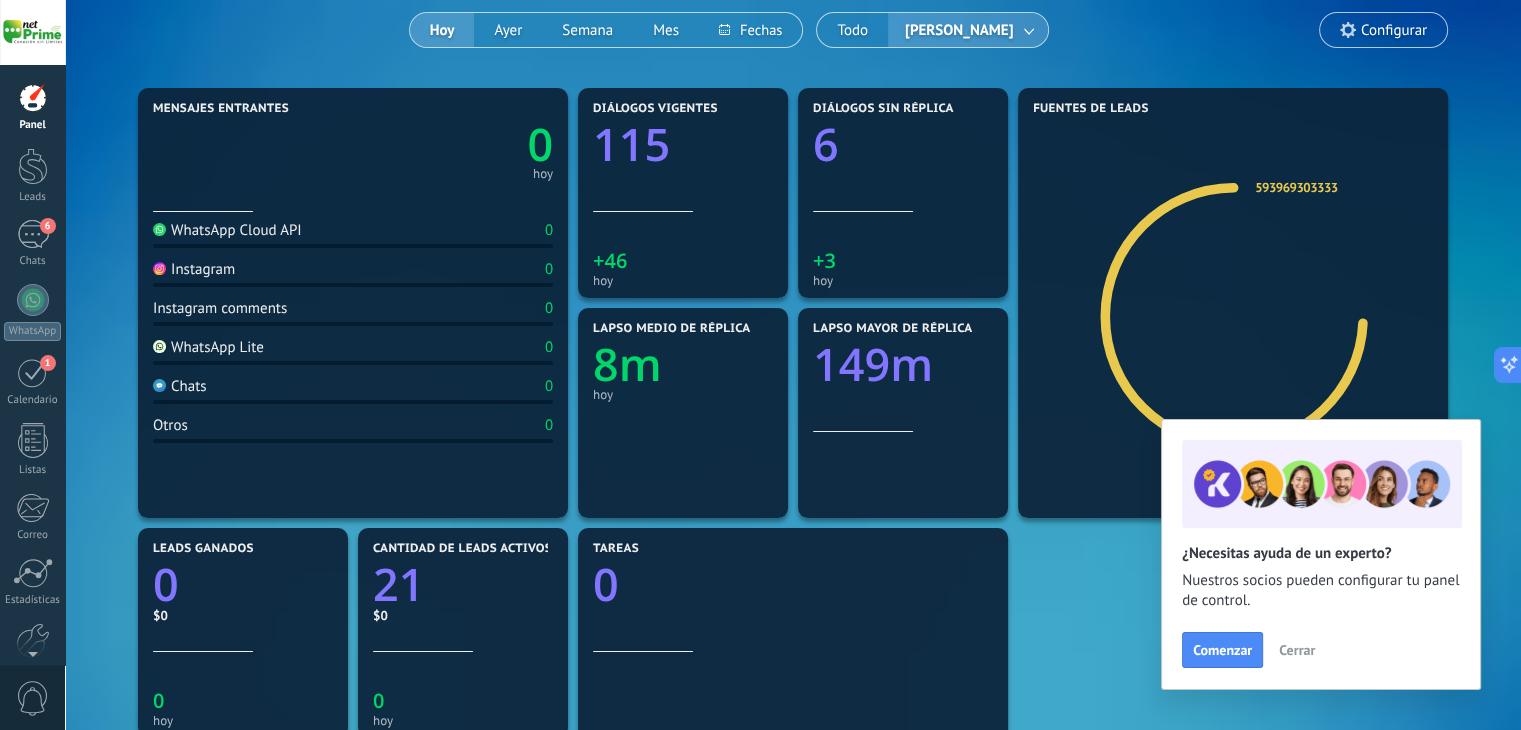 scroll, scrollTop: 215, scrollLeft: 0, axis: vertical 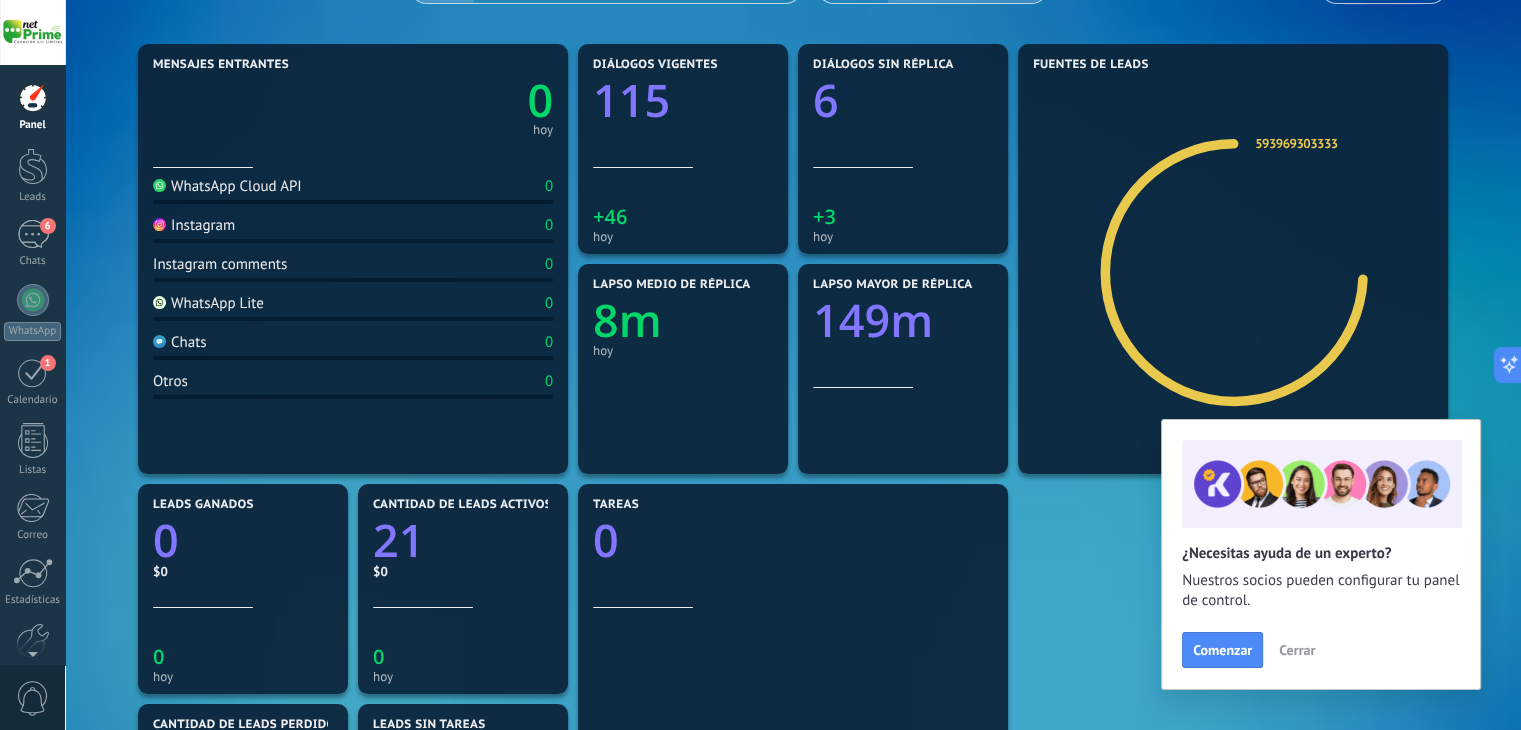 click on "Otros" at bounding box center [170, 381] 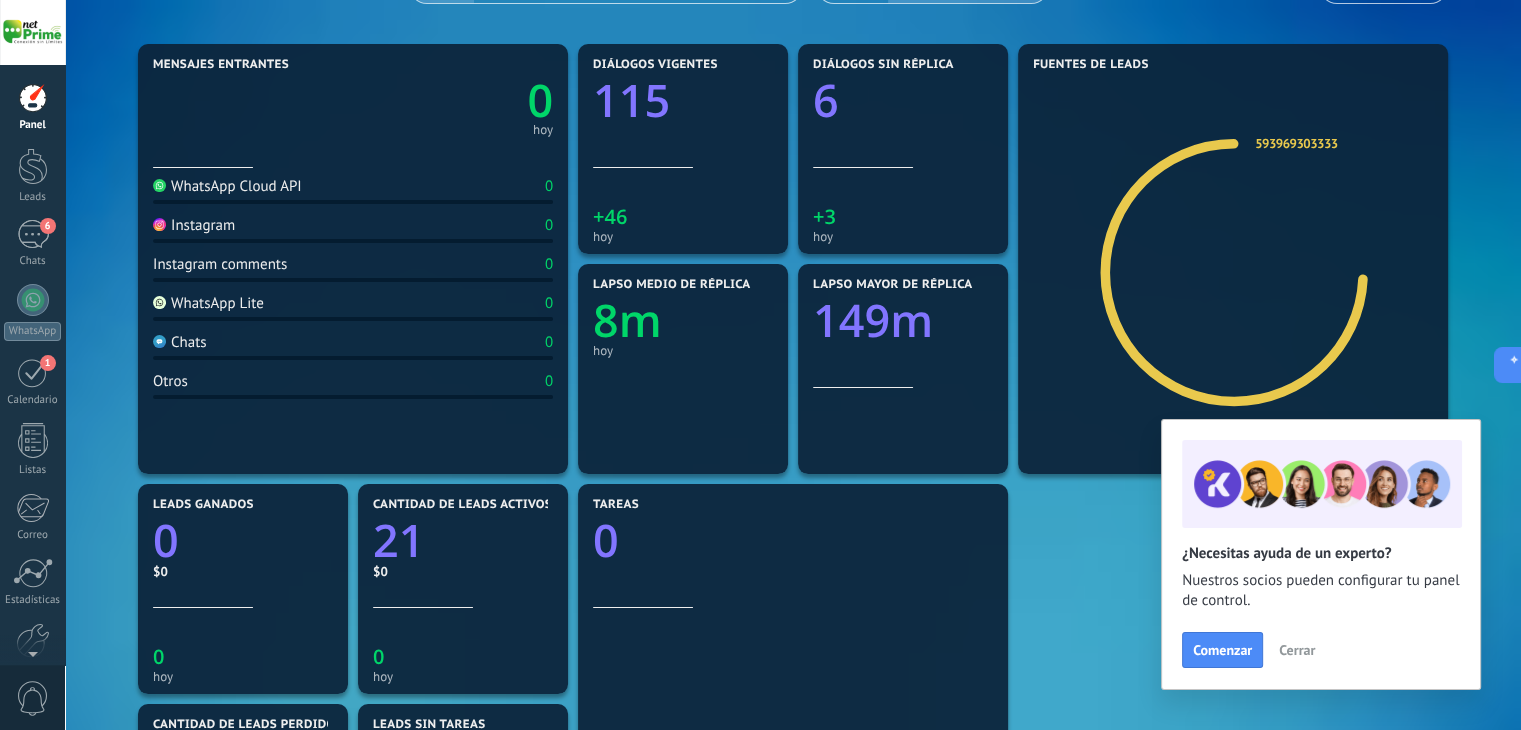 click on "0" 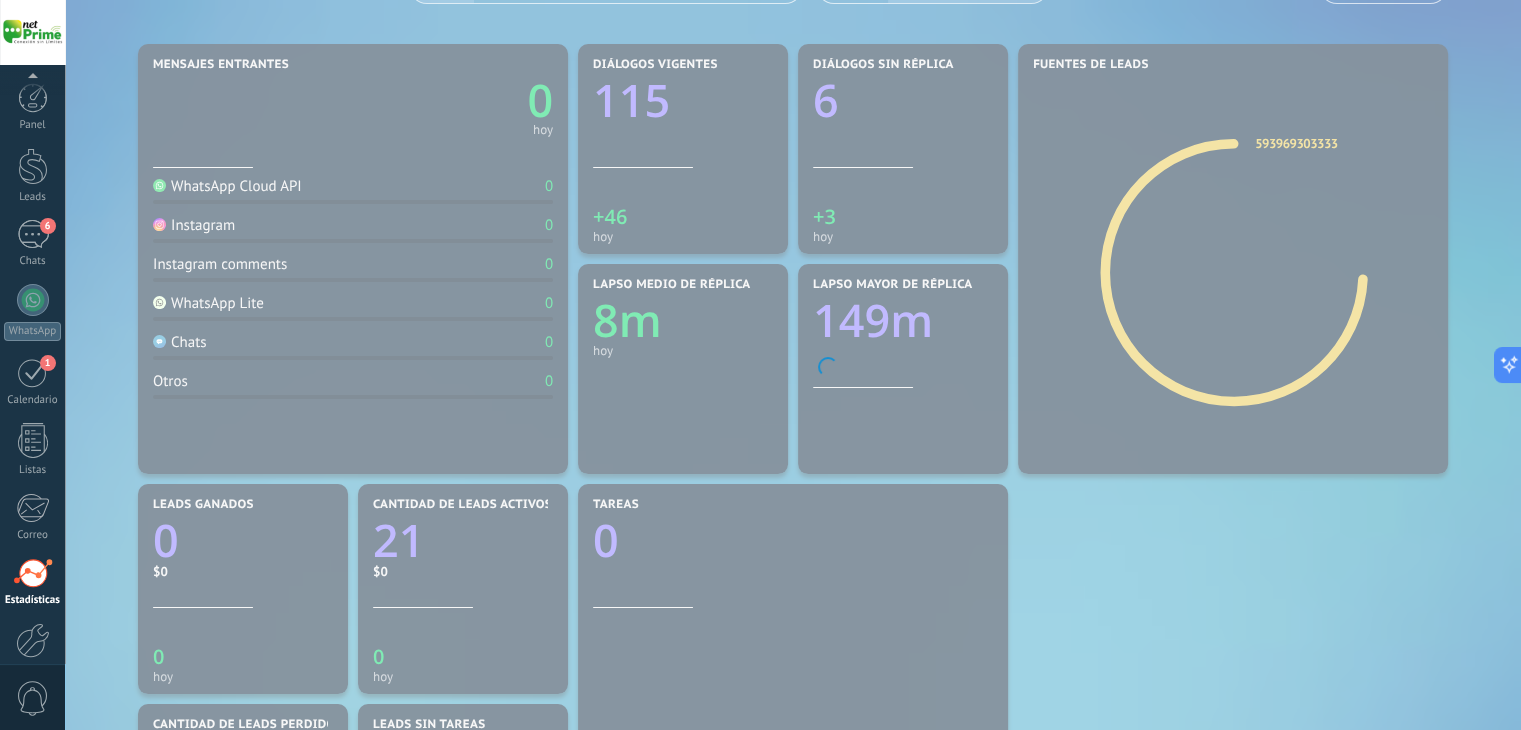 scroll, scrollTop: 101, scrollLeft: 0, axis: vertical 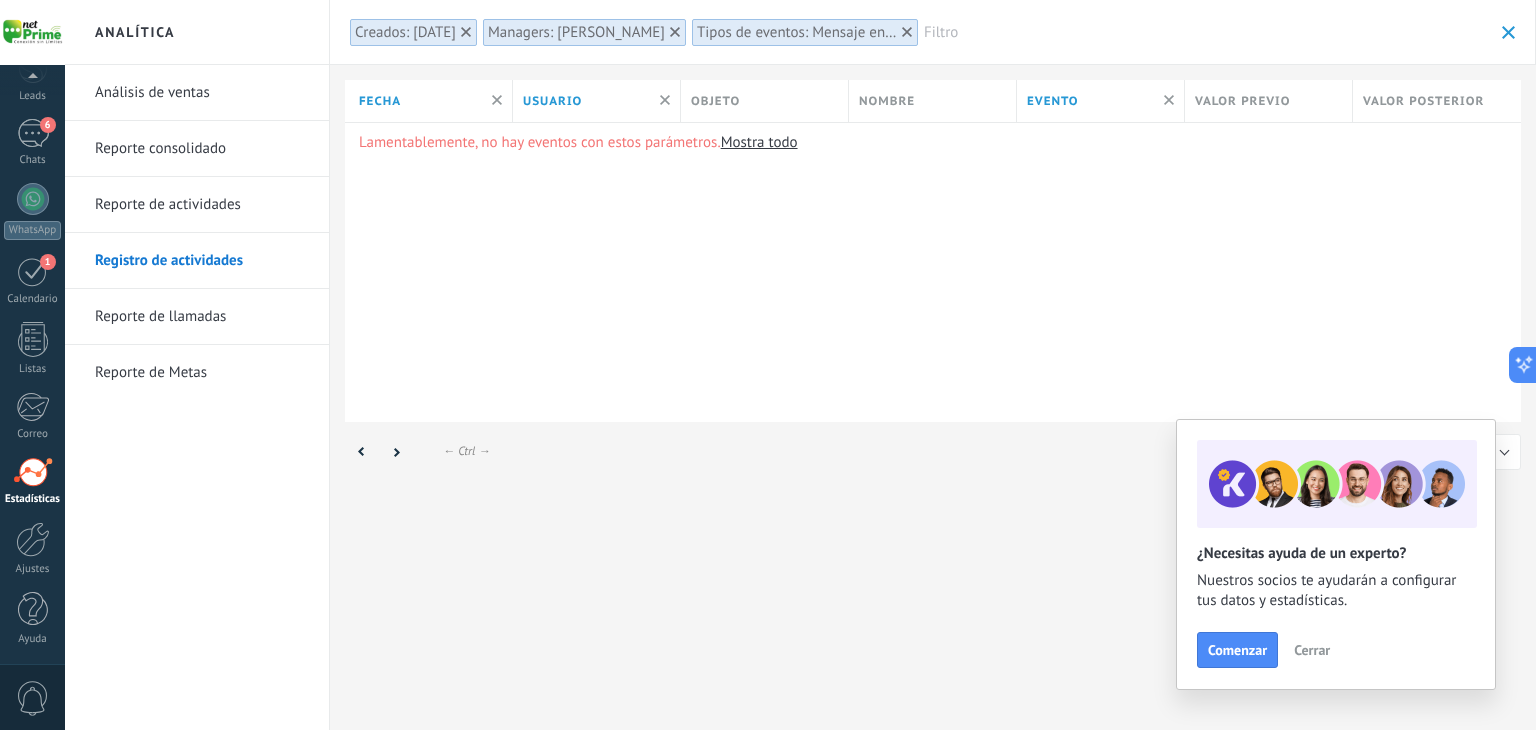 click on "Reporte consolidado" at bounding box center [202, 149] 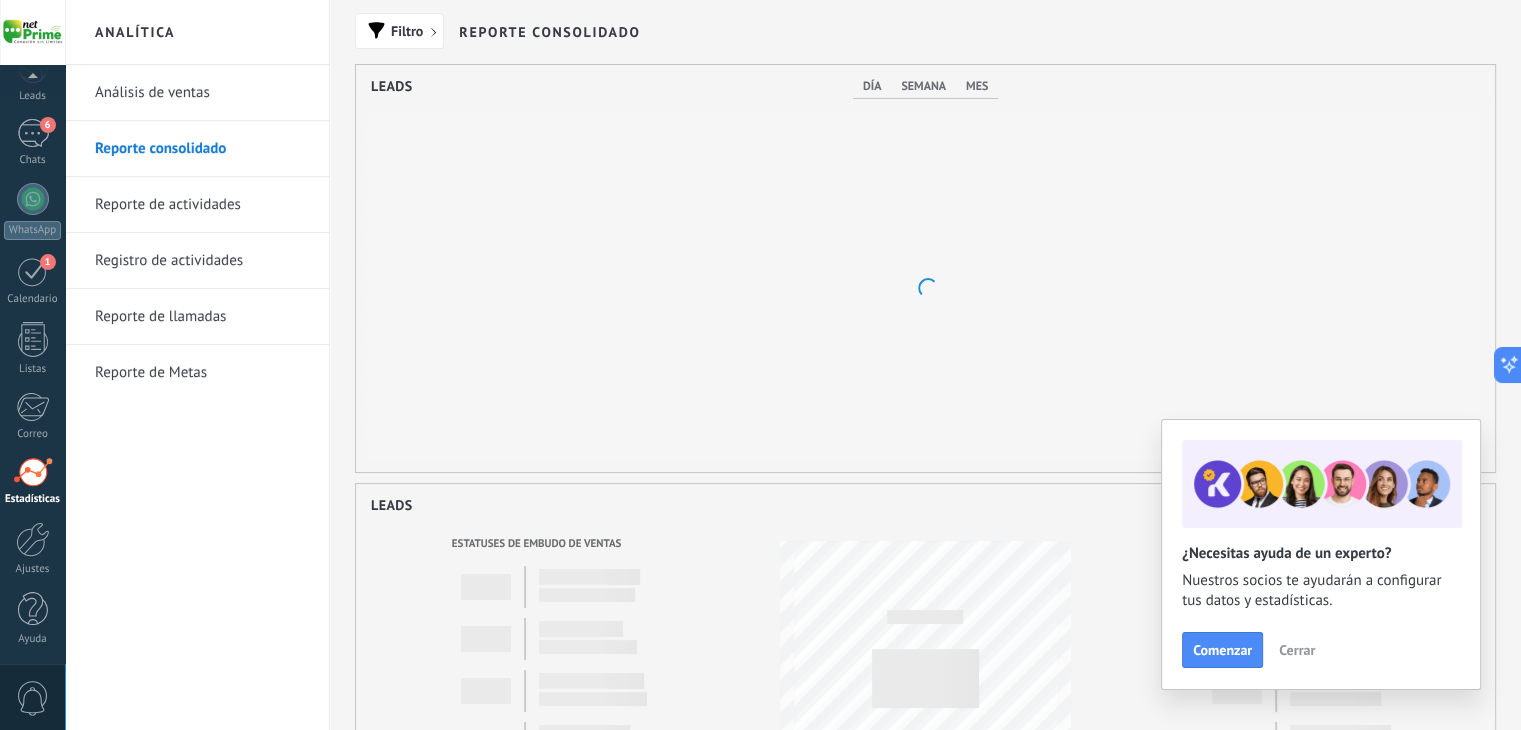 scroll, scrollTop: 999592, scrollLeft: 998860, axis: both 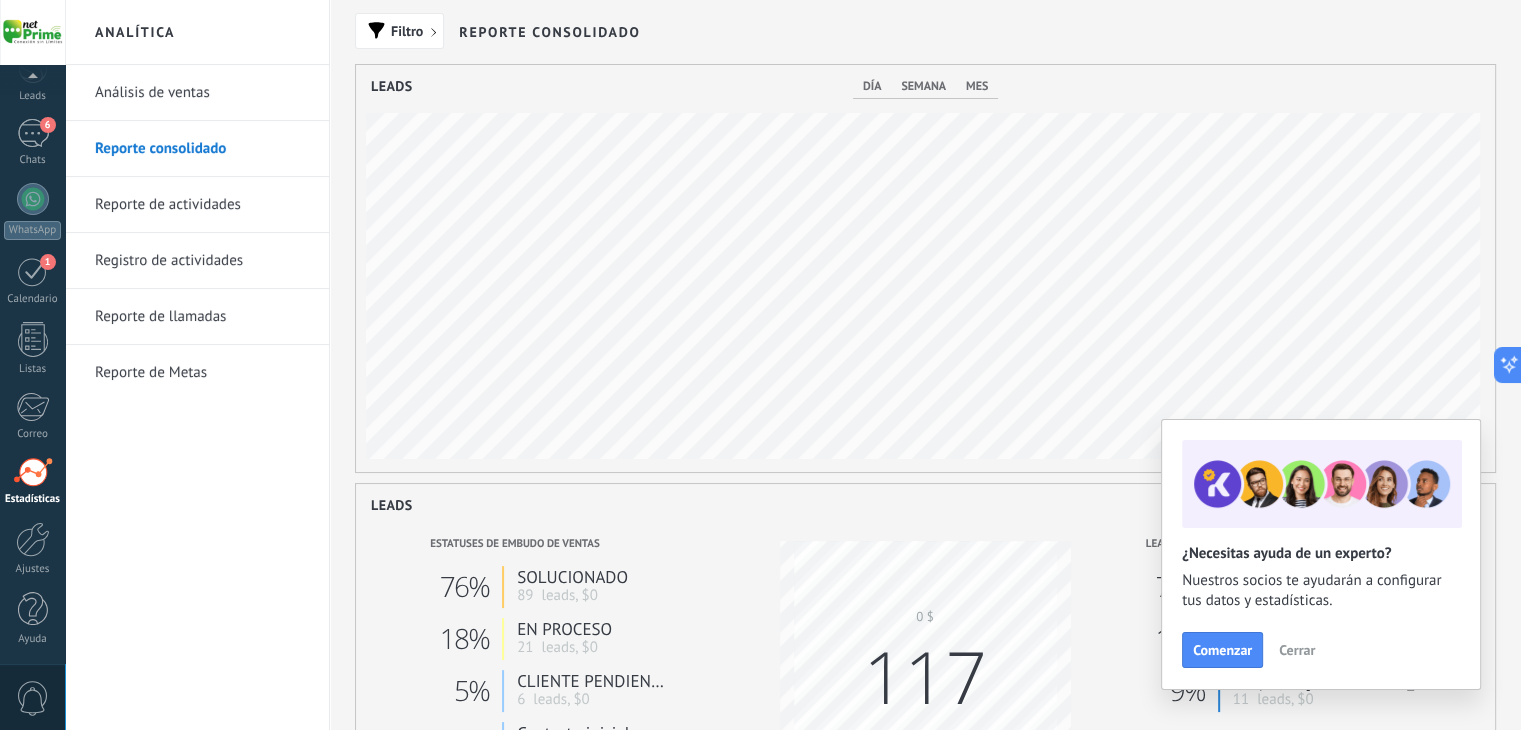 click on "Cerrar" at bounding box center (1297, 650) 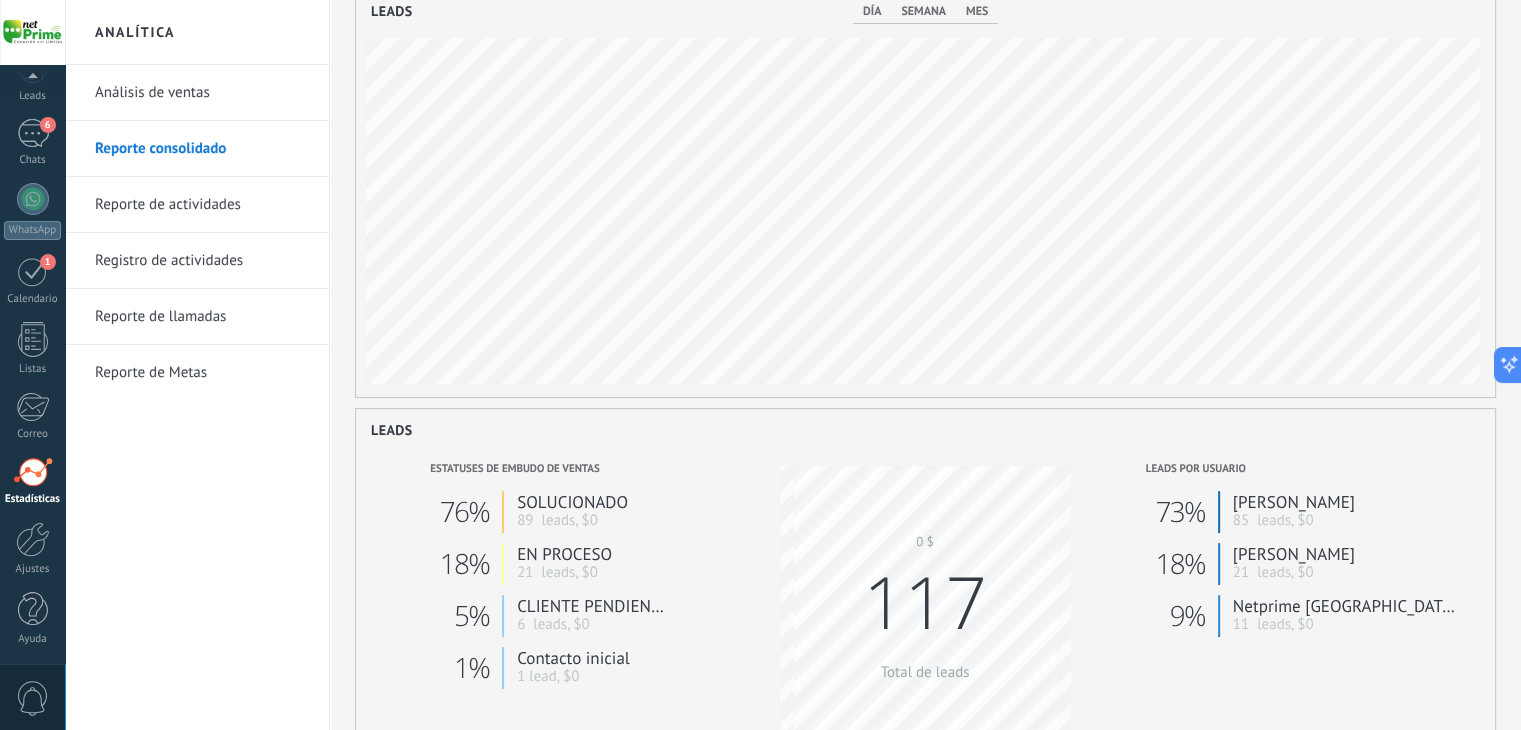 scroll, scrollTop: 143, scrollLeft: 0, axis: vertical 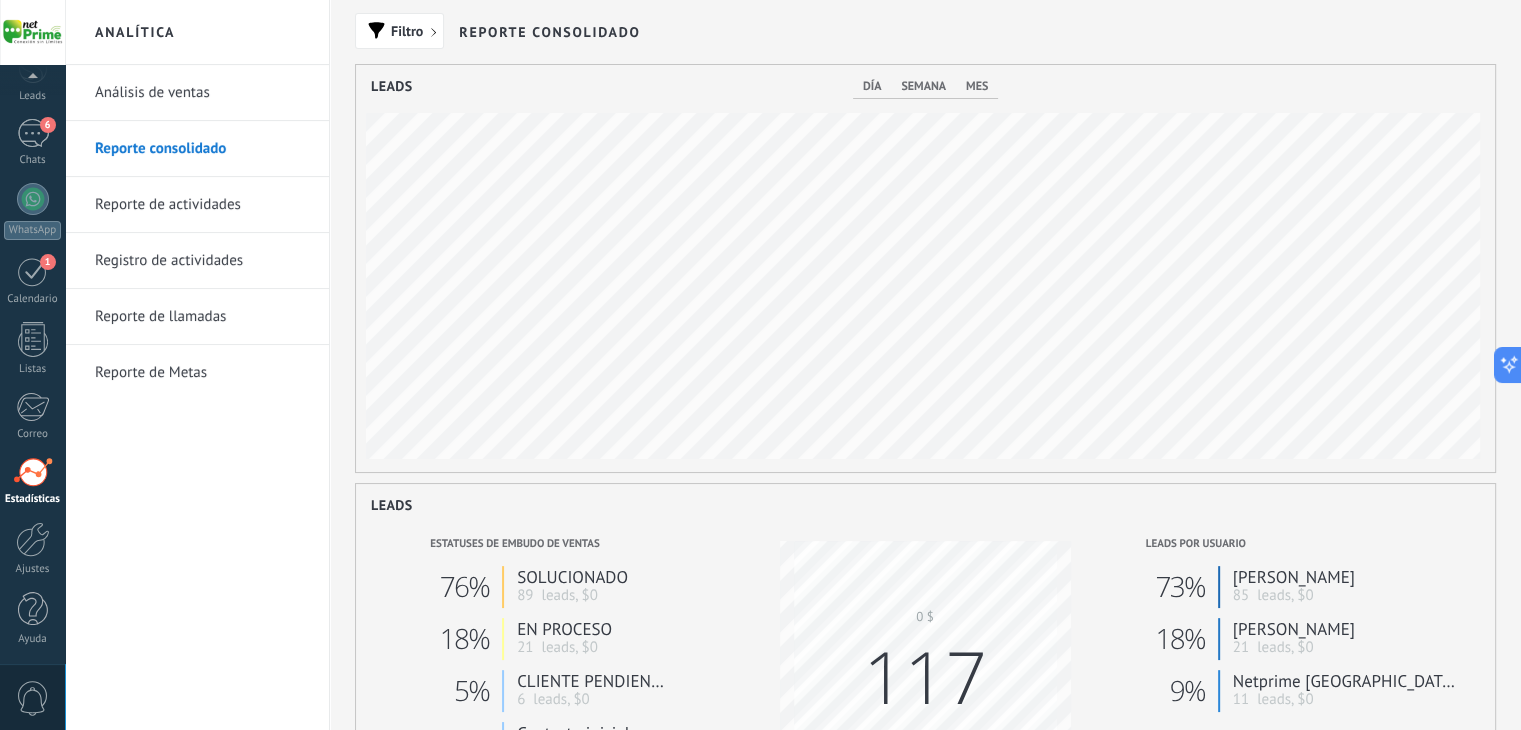 click on "día" at bounding box center [872, 86] 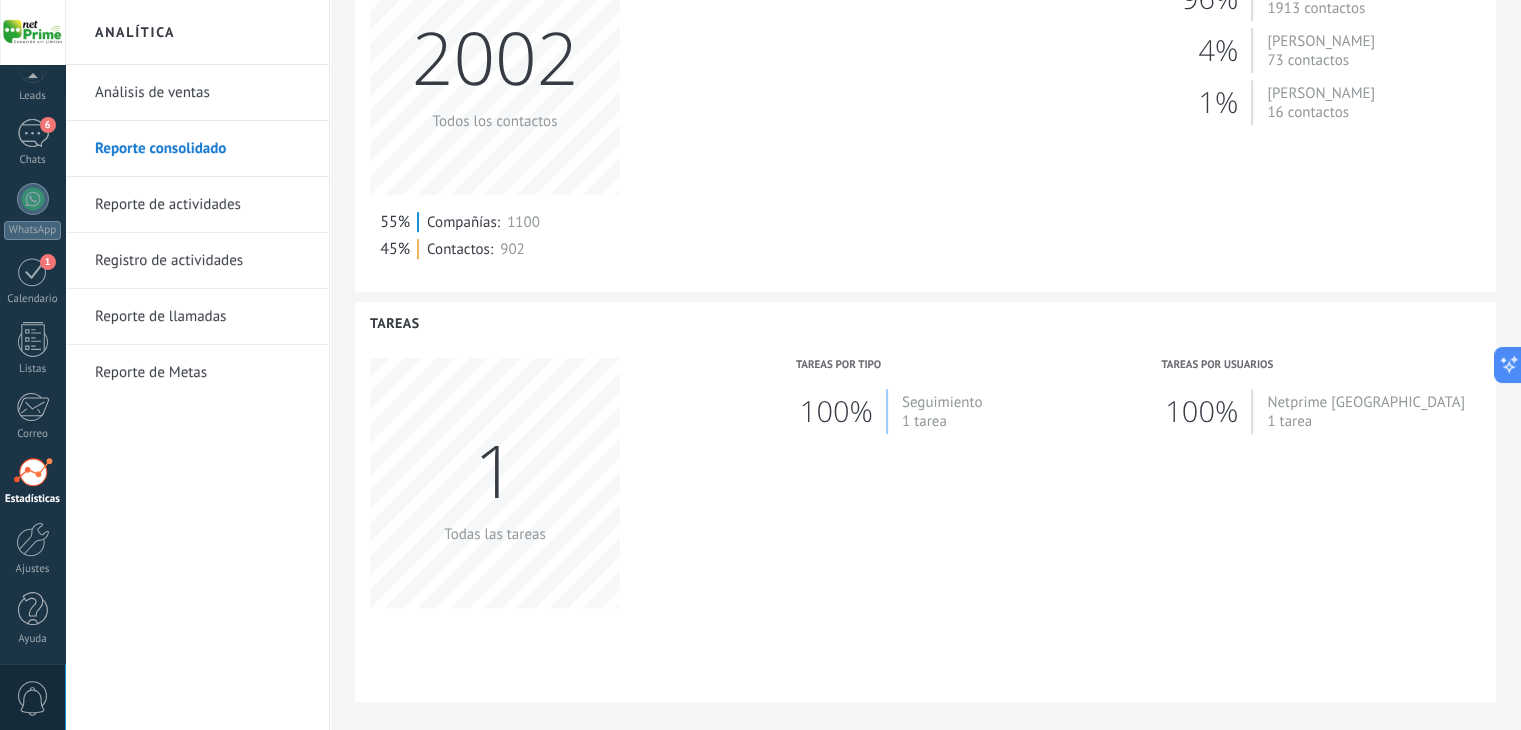 scroll, scrollTop: 1052, scrollLeft: 0, axis: vertical 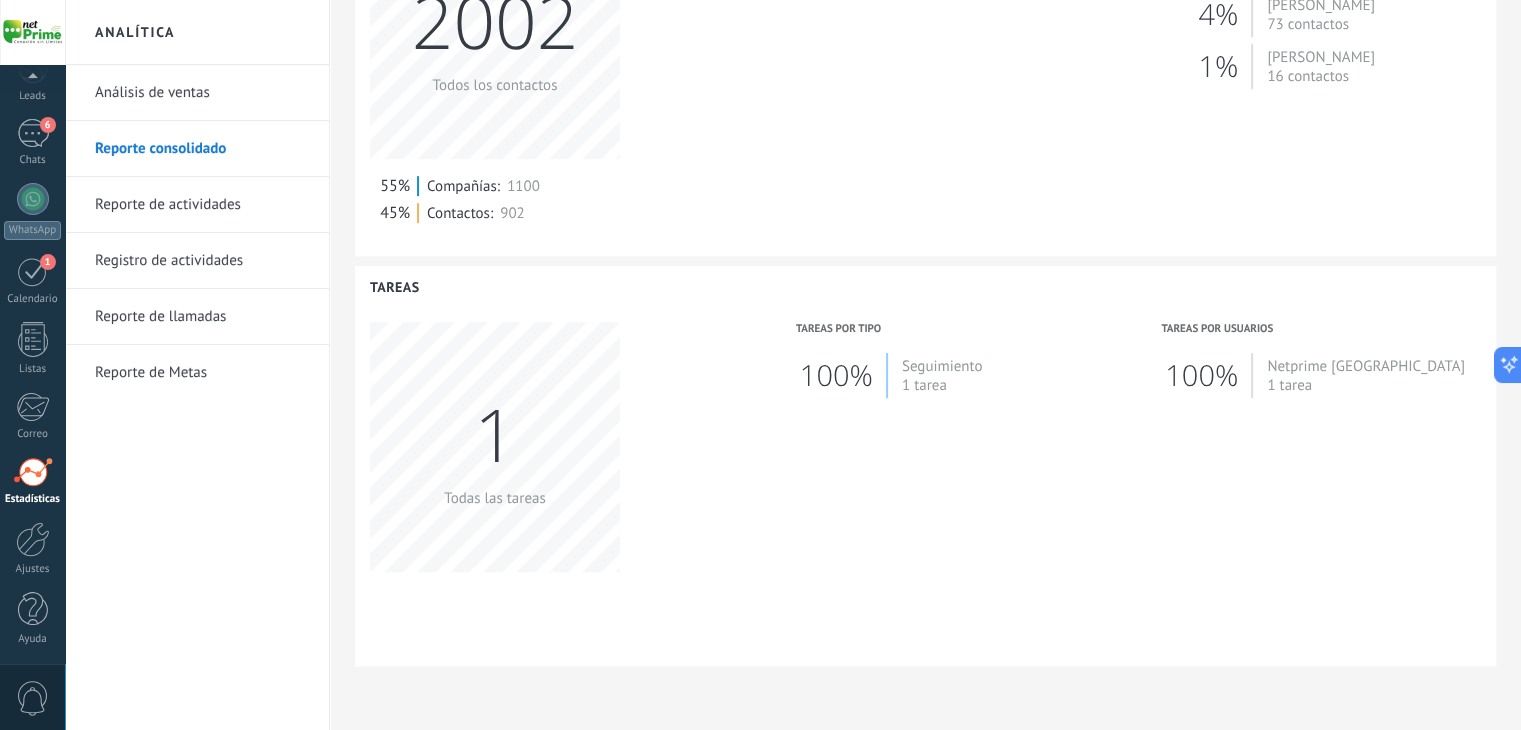 click on "Tareas 1 Todas las tareas Tareas por tipo 100% Seguimiento 1 tarea Tareas por usuarios 100% Netprime Ecuador 1 tarea" at bounding box center [925, 466] 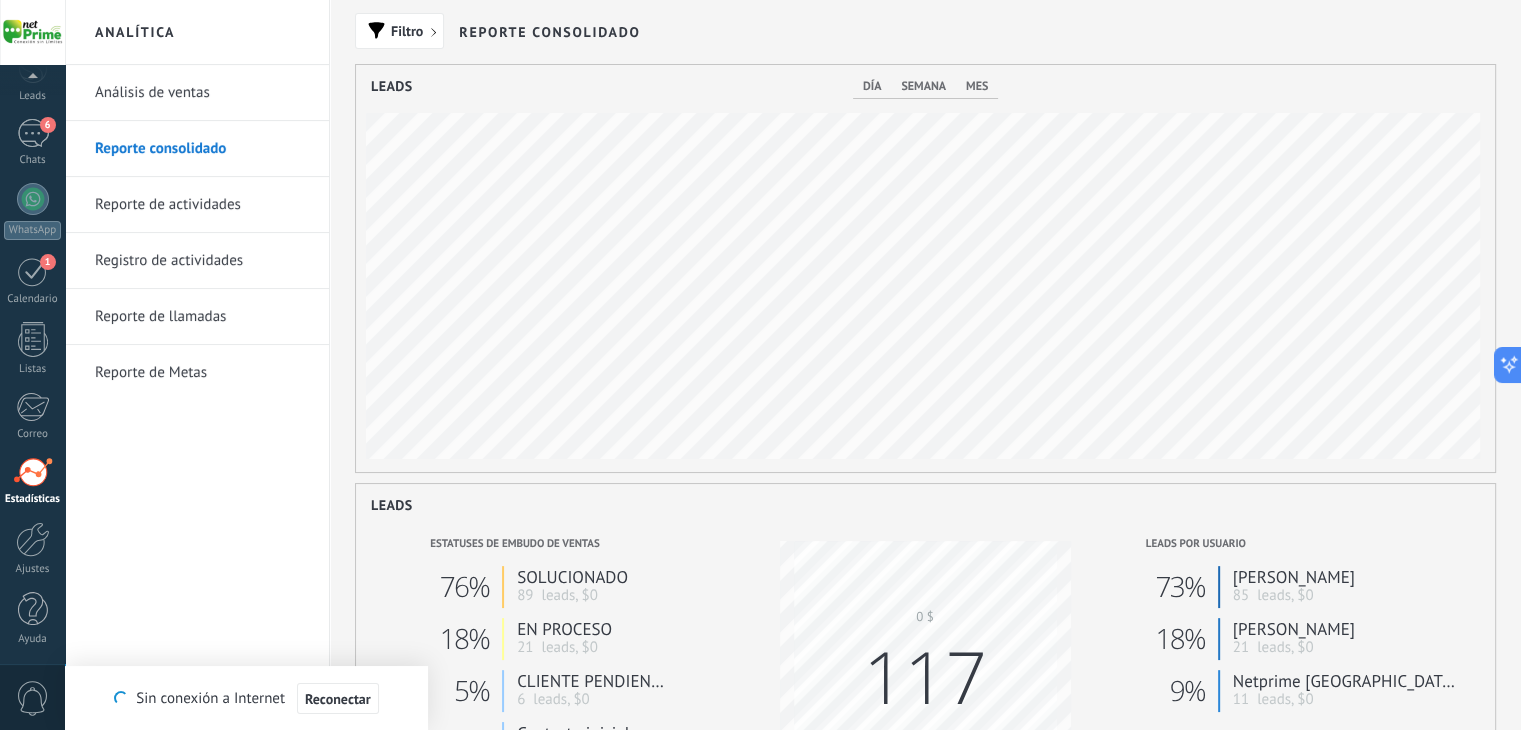 scroll, scrollTop: 341, scrollLeft: 0, axis: vertical 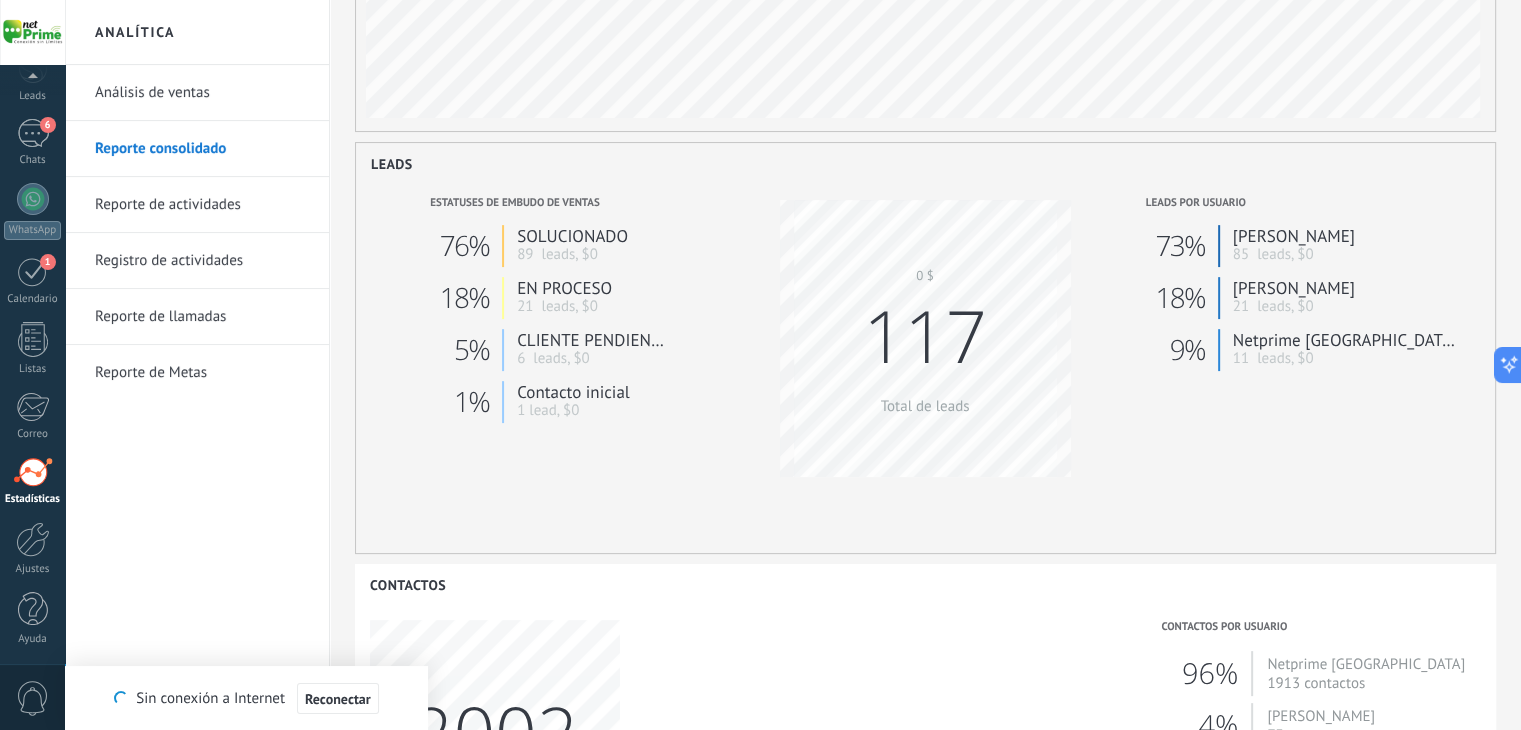 click on "Reporte de actividades" at bounding box center (202, 205) 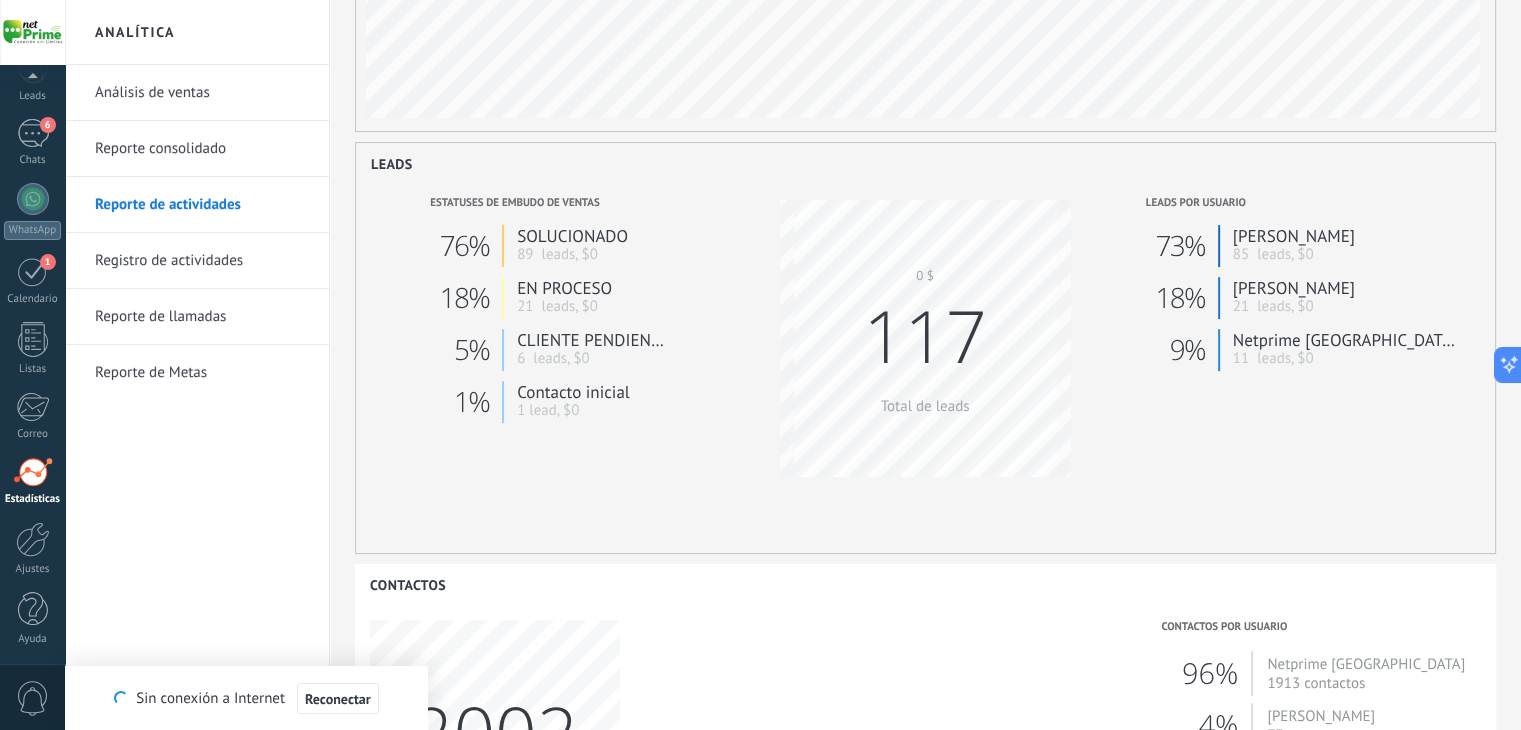 scroll, scrollTop: 364, scrollLeft: 0, axis: vertical 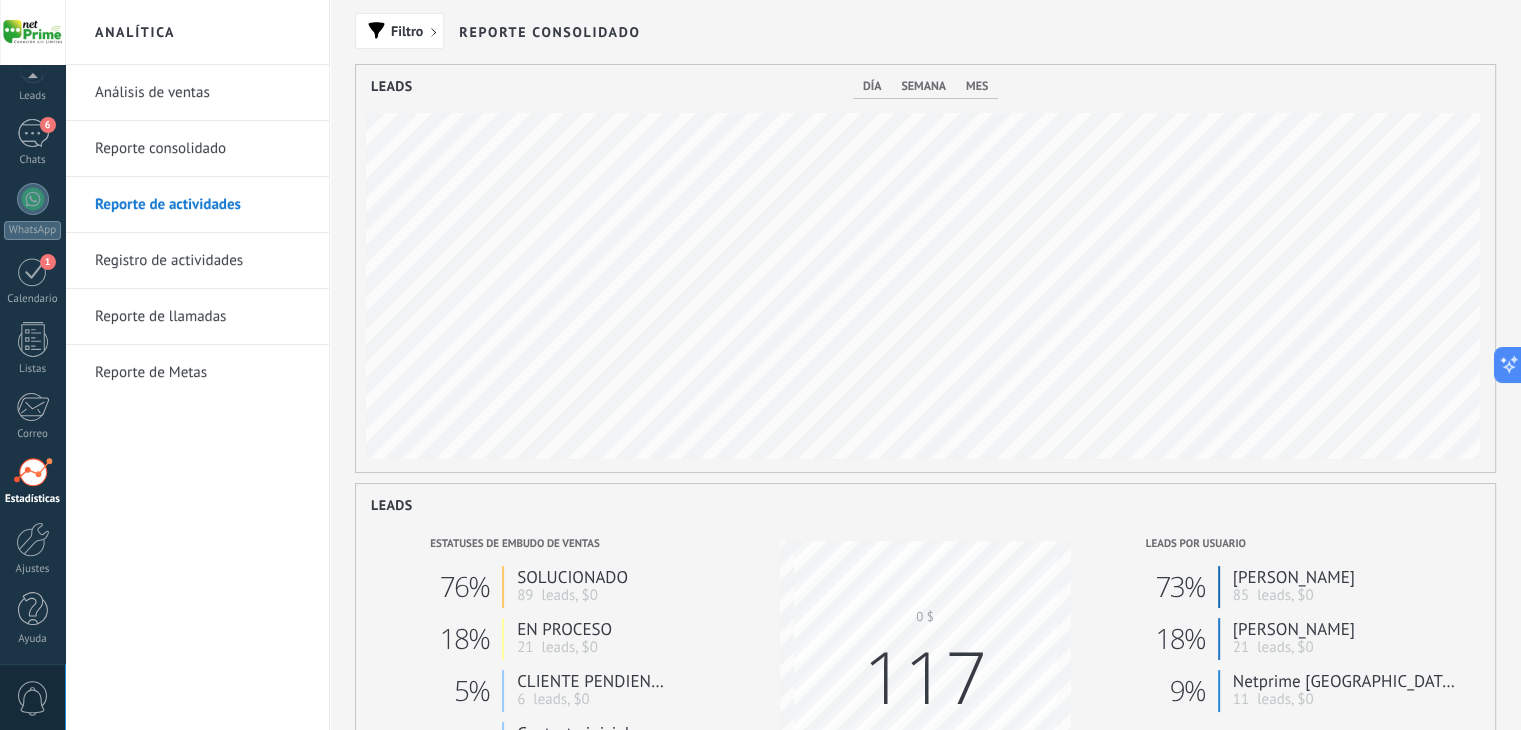 click on "Filtro Reporte consolidado  Leads día semana mes 21 23 20 24 20 22 22 22 21 21 24 24 21 22 20 23 23 21 24 24 23 22 23 20 24 20 21 22 21 20 21 15 15 18 15 15 15 15 14 16 15 17 18 18 16 17 14 16 18 15 15 16 18 15 15 15 18 16 15 18 17 18 [DATE] [DATE] [DATE] [DATE] [DATE] [DATE] [DATE] [DATE] [DATE] [DATE] [DATE] [DATE] [DATE] [DATE] [DATE] [DATE] [DATE] [DATE] [DATE] [DATE] [DATE] [DATE] [DATE] [DATE] [DATE] [DATE] [DATE] [DATE] [DATE] [DATE] [DATE] Leads Estatuses de embudo de ventas 76% SOLUCIONADO 89  leads, $0 18% EN PROCESO 21  leads, $0 5% CLIENTE PENDIENTE 6  leads, $0 1% Contacto inicial 1 lead, $0 Venta 0 $ Total de leads 117 Leads por usuario 73% [PERSON_NAME] 85  leads, $0 18% [PERSON_NAME] 21  leads, $0 9% Netprime [GEOGRAPHIC_DATA] 11  leads, $0 Contactos 2002 Todos los contactos 55% Compañías: 1100 45% Contactos: 902 Contactos por usuario 96% Netprime [GEOGRAPHIC_DATA] 4% 1% Tareas" at bounding box center (925, 891) 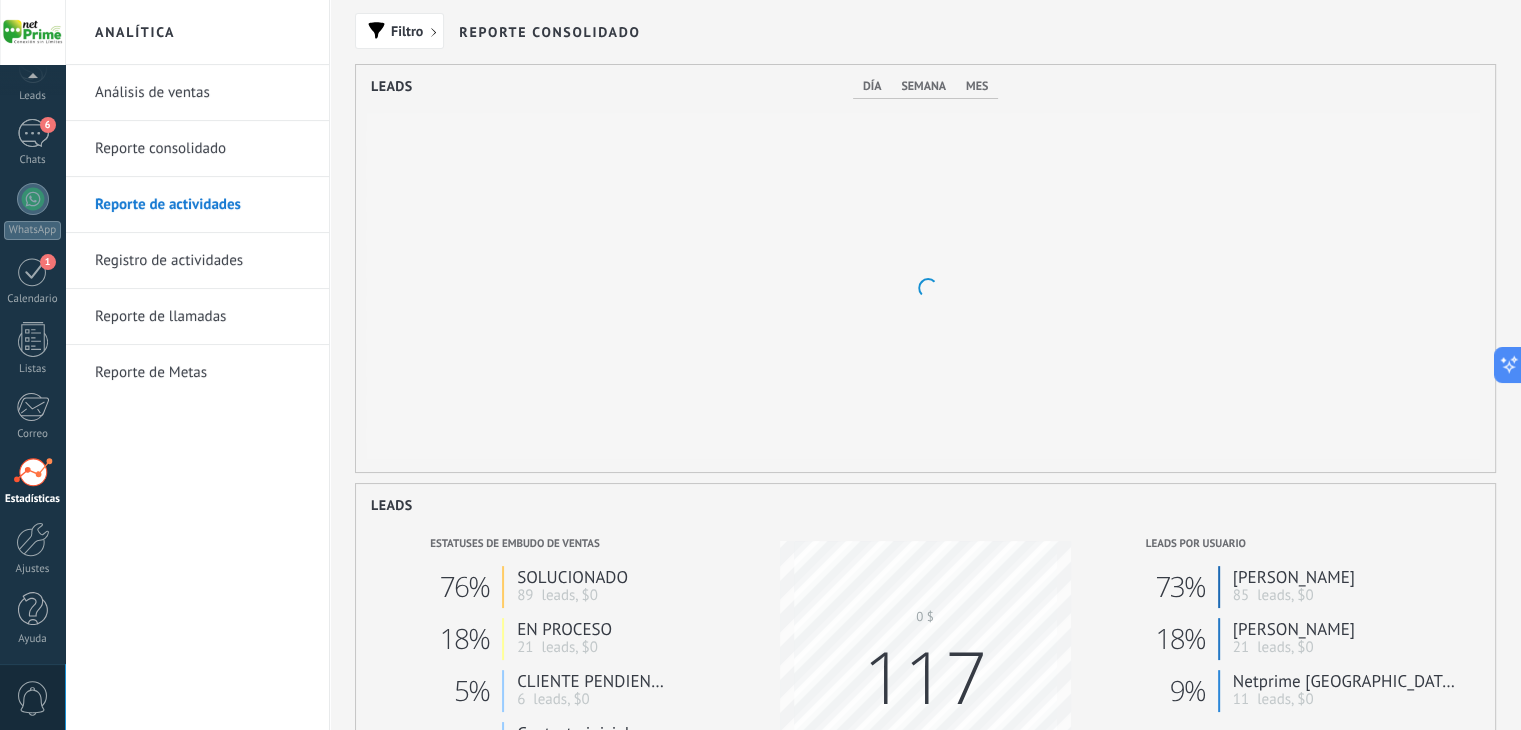 click on "mes" at bounding box center (977, 86) 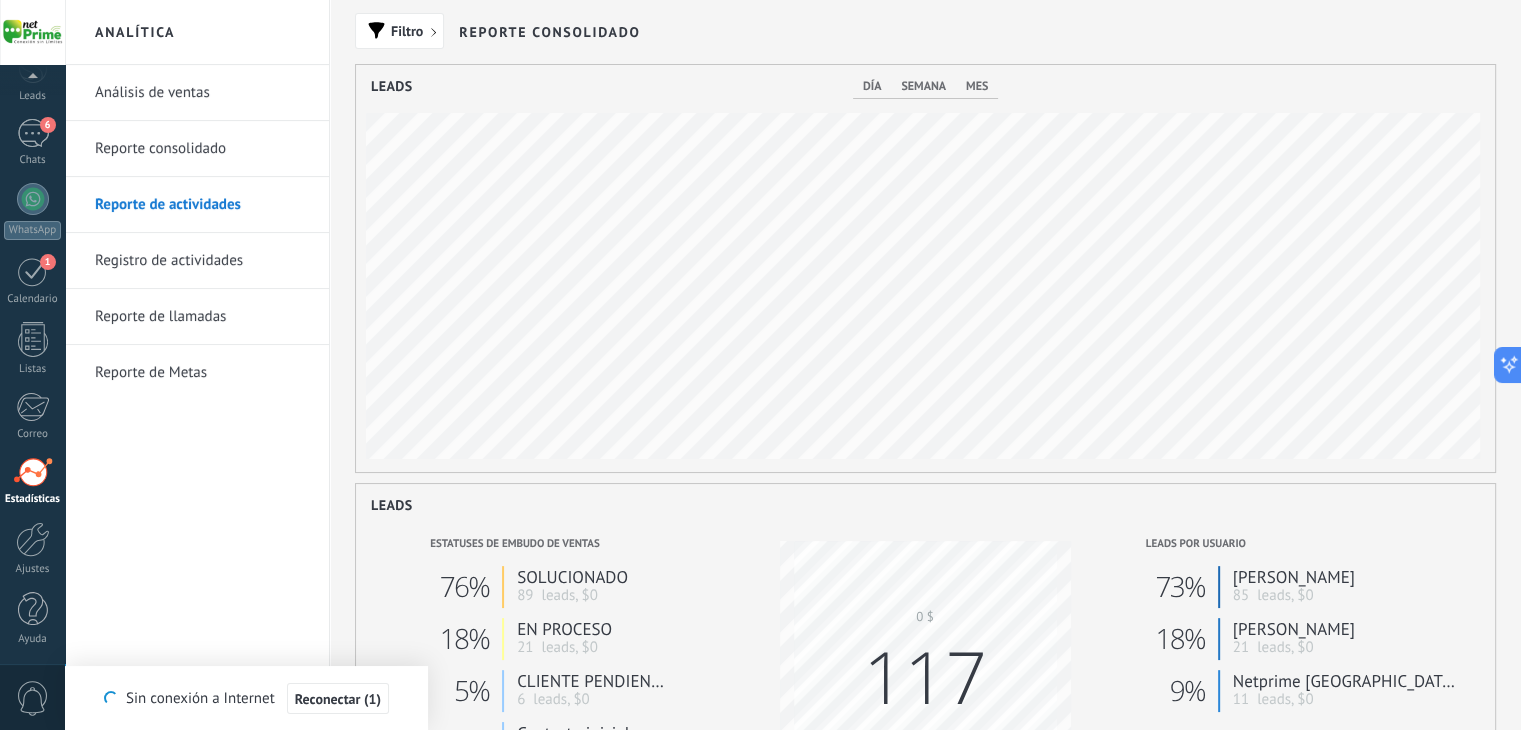 scroll, scrollTop: 999592, scrollLeft: 998860, axis: both 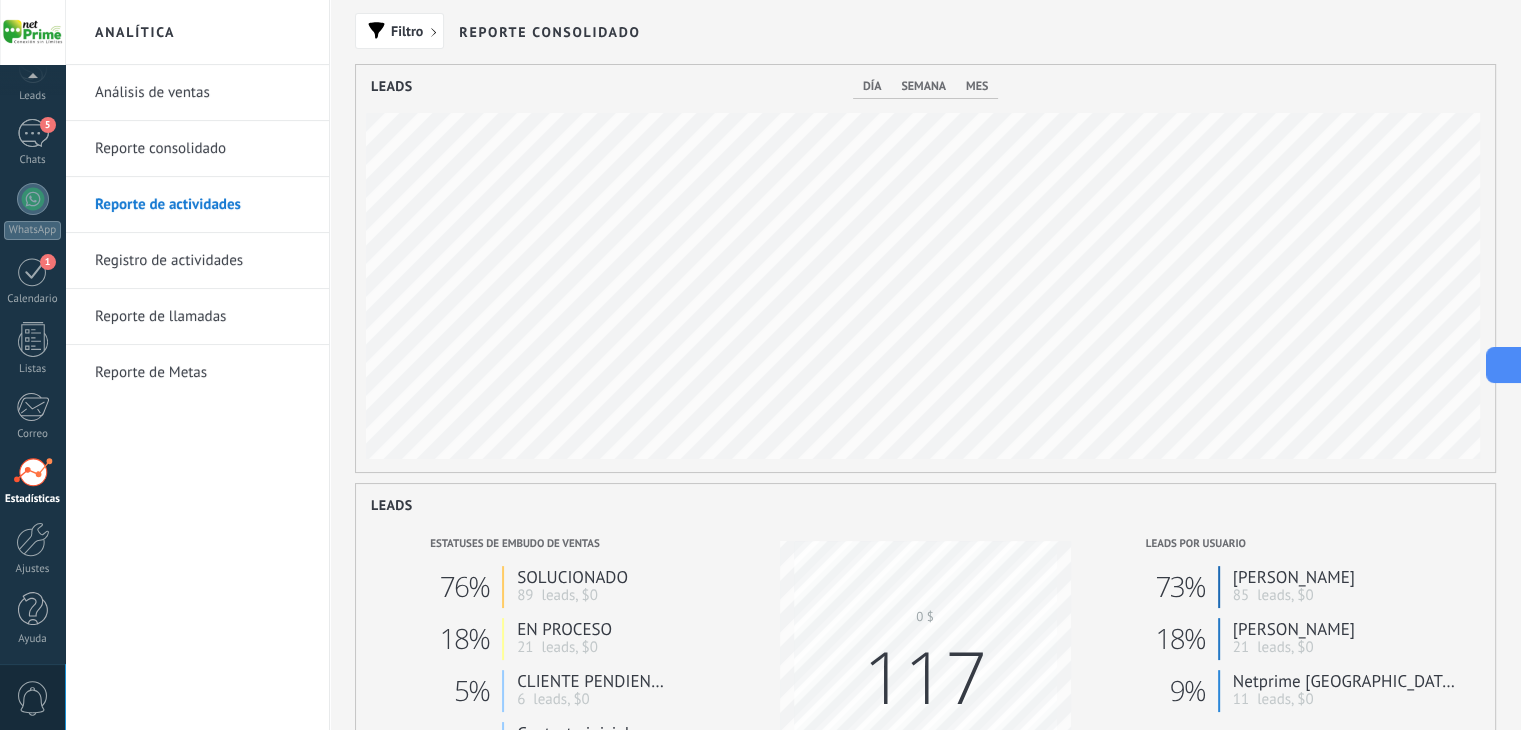 click 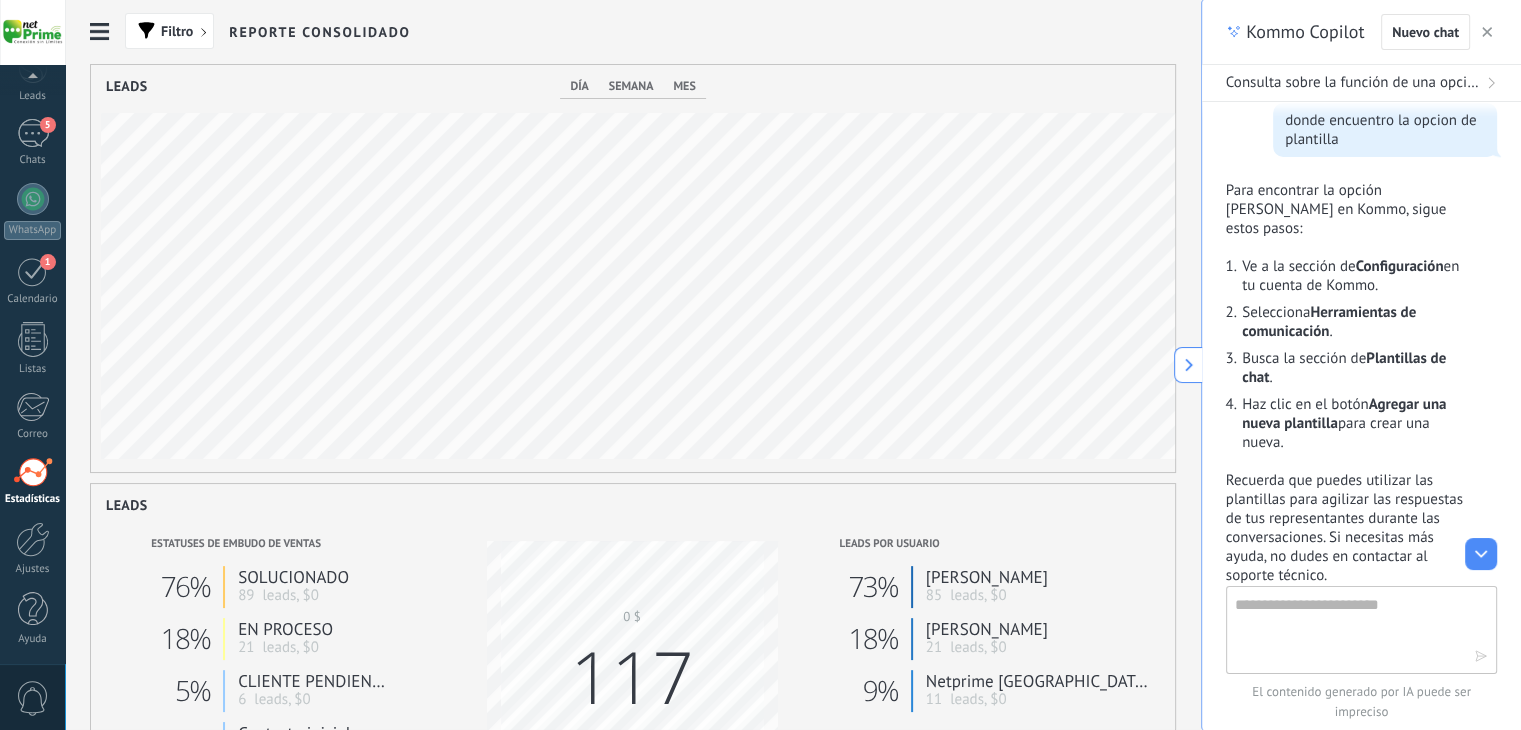 scroll, scrollTop: 999525, scrollLeft: 998690, axis: both 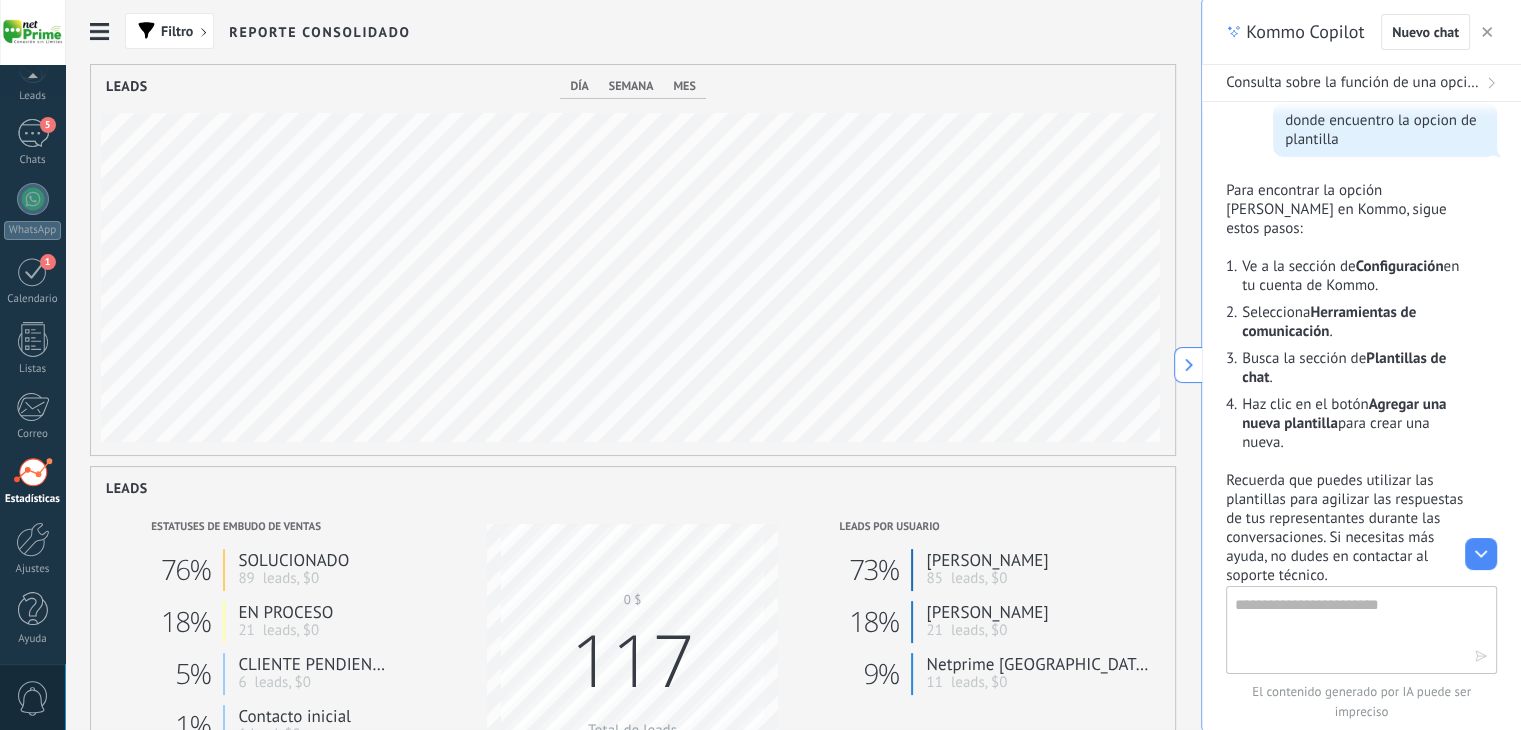 click at bounding box center [1487, 32] 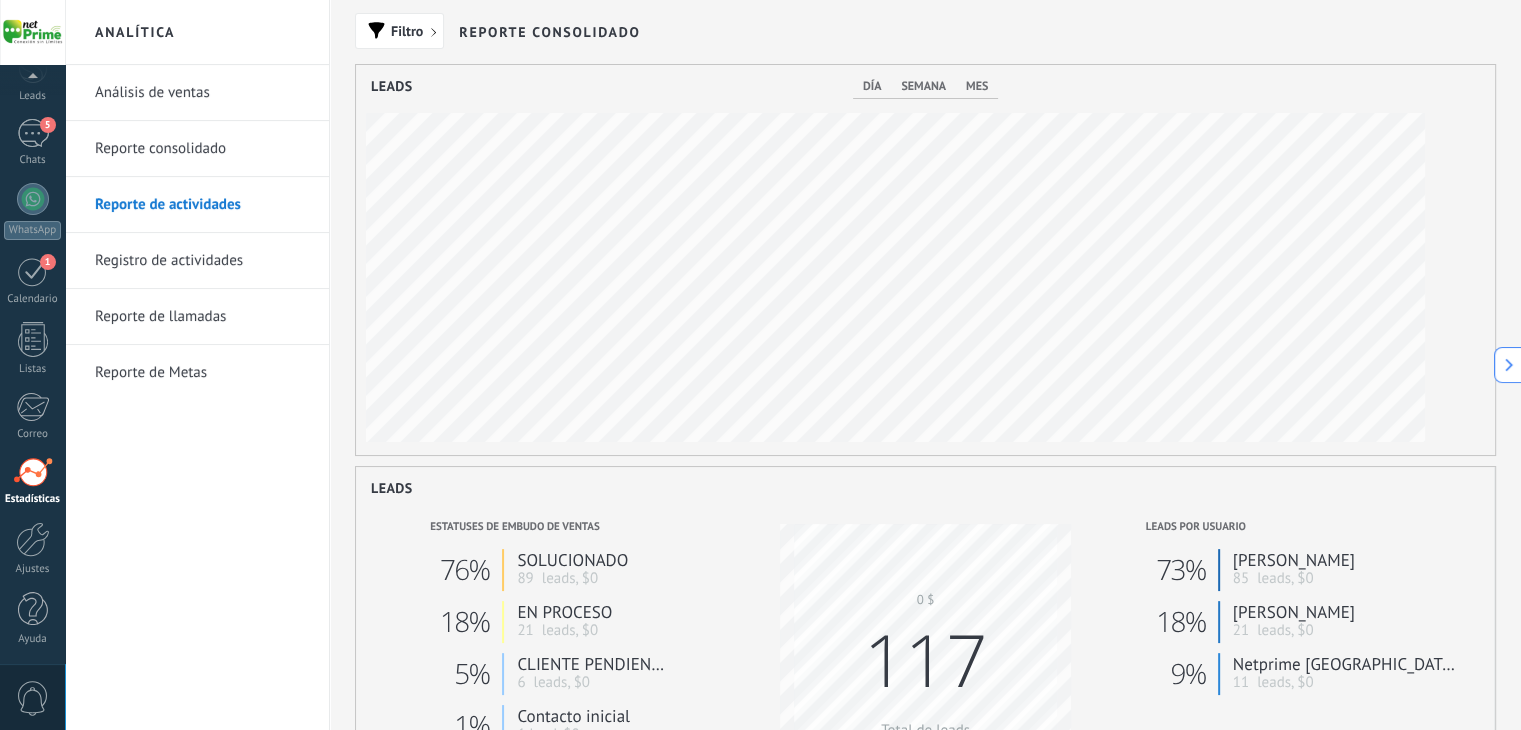 scroll, scrollTop: 337, scrollLeft: 961, axis: both 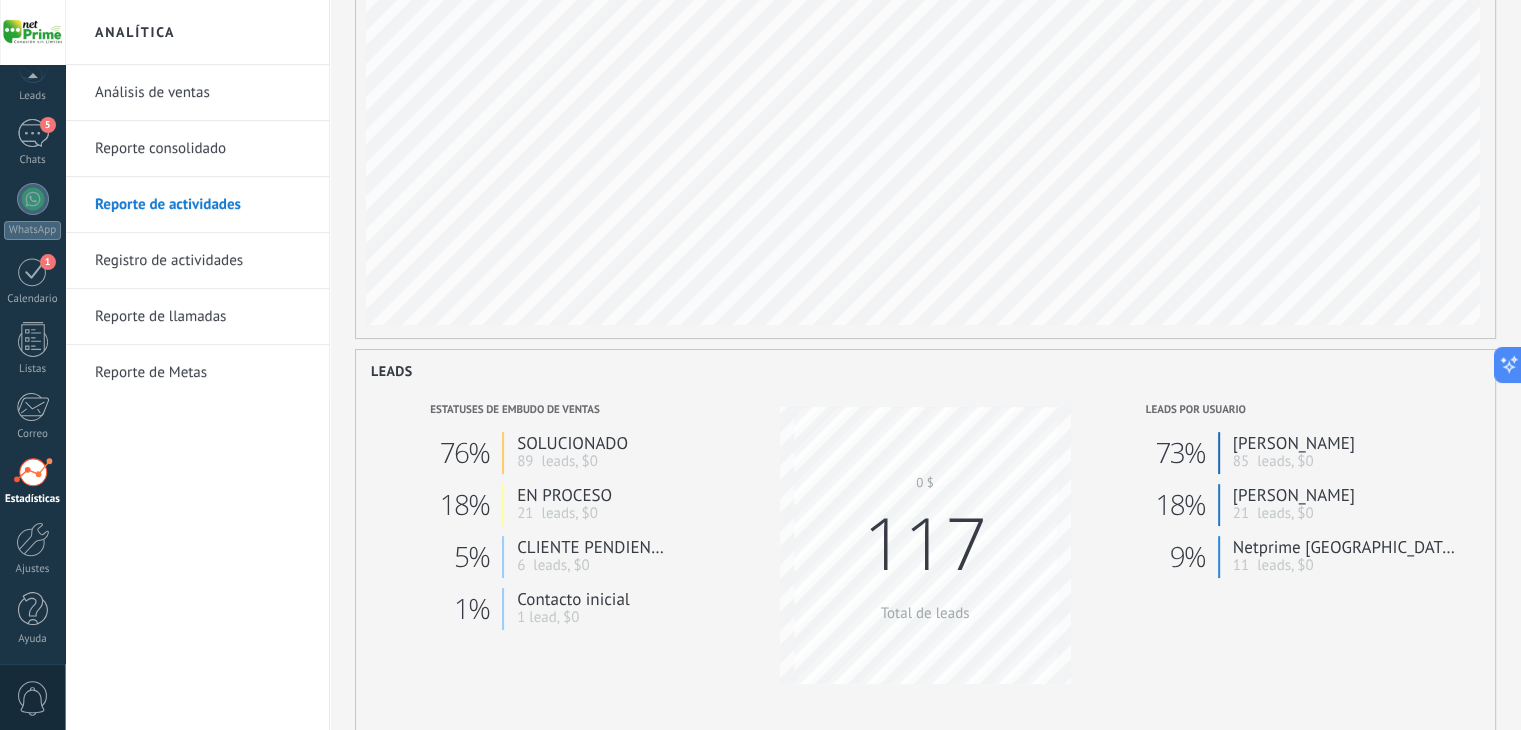 type 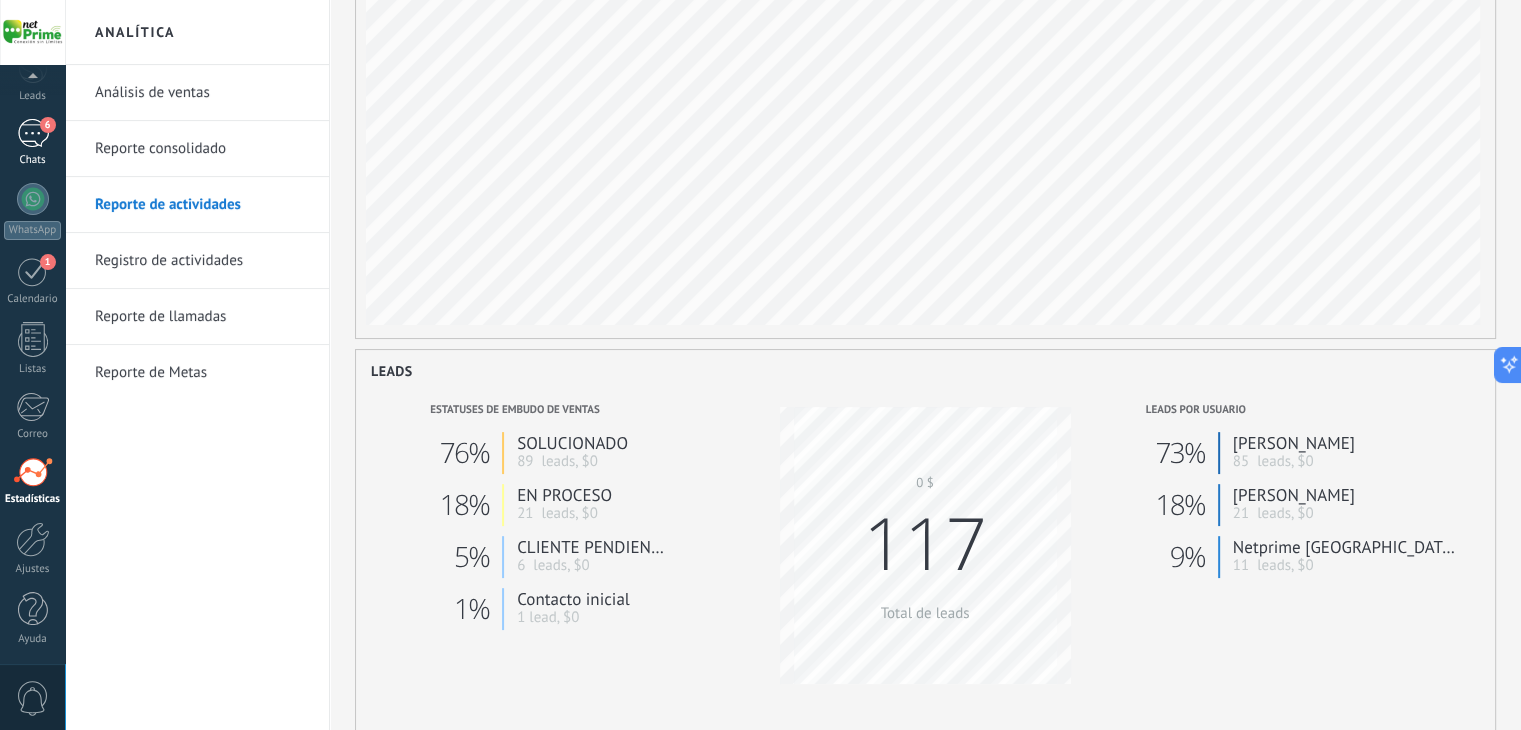 click on "6" at bounding box center [33, 133] 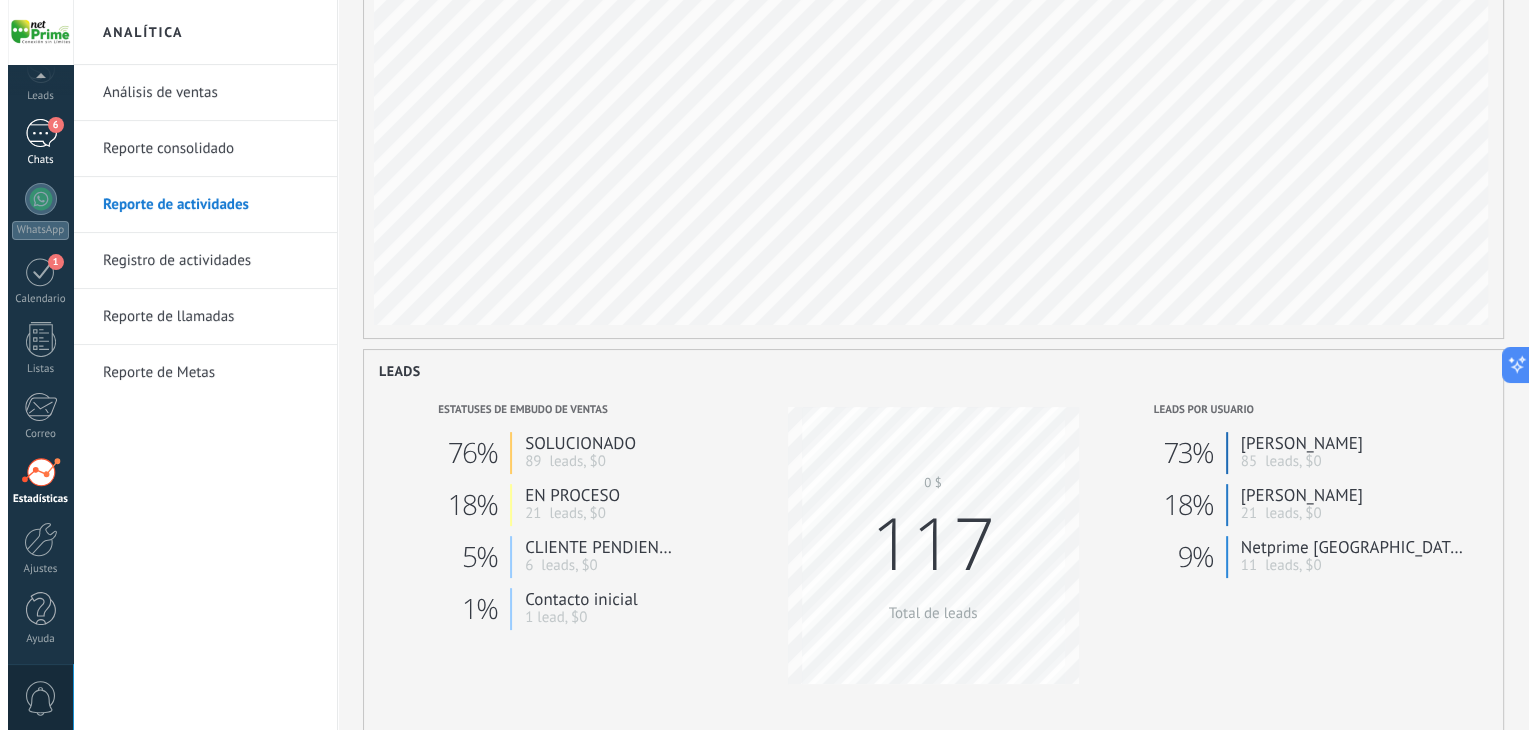 scroll, scrollTop: 0, scrollLeft: 0, axis: both 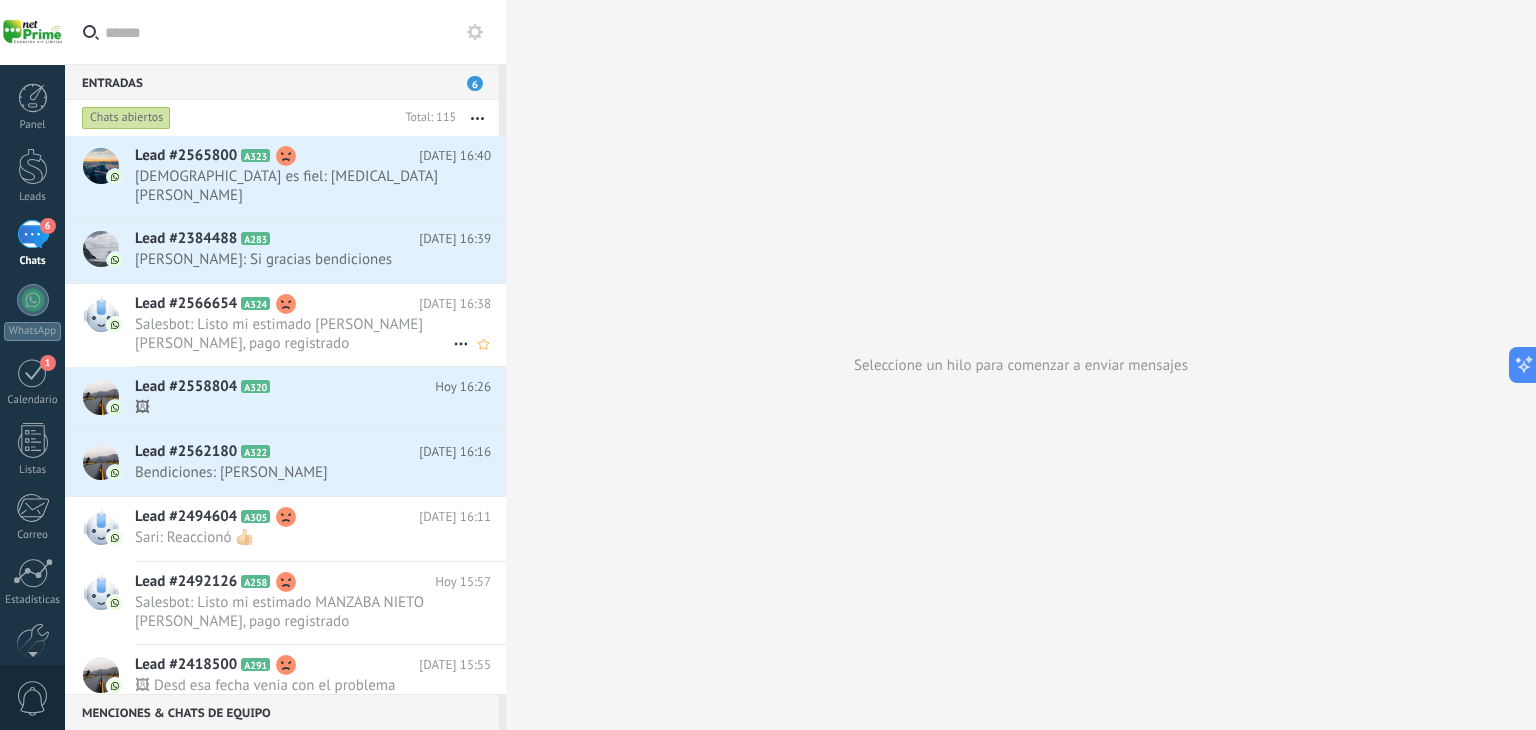 click on "Salesbot: Listo mi estimado [PERSON_NAME] [PERSON_NAME], pago registrado" at bounding box center [294, 334] 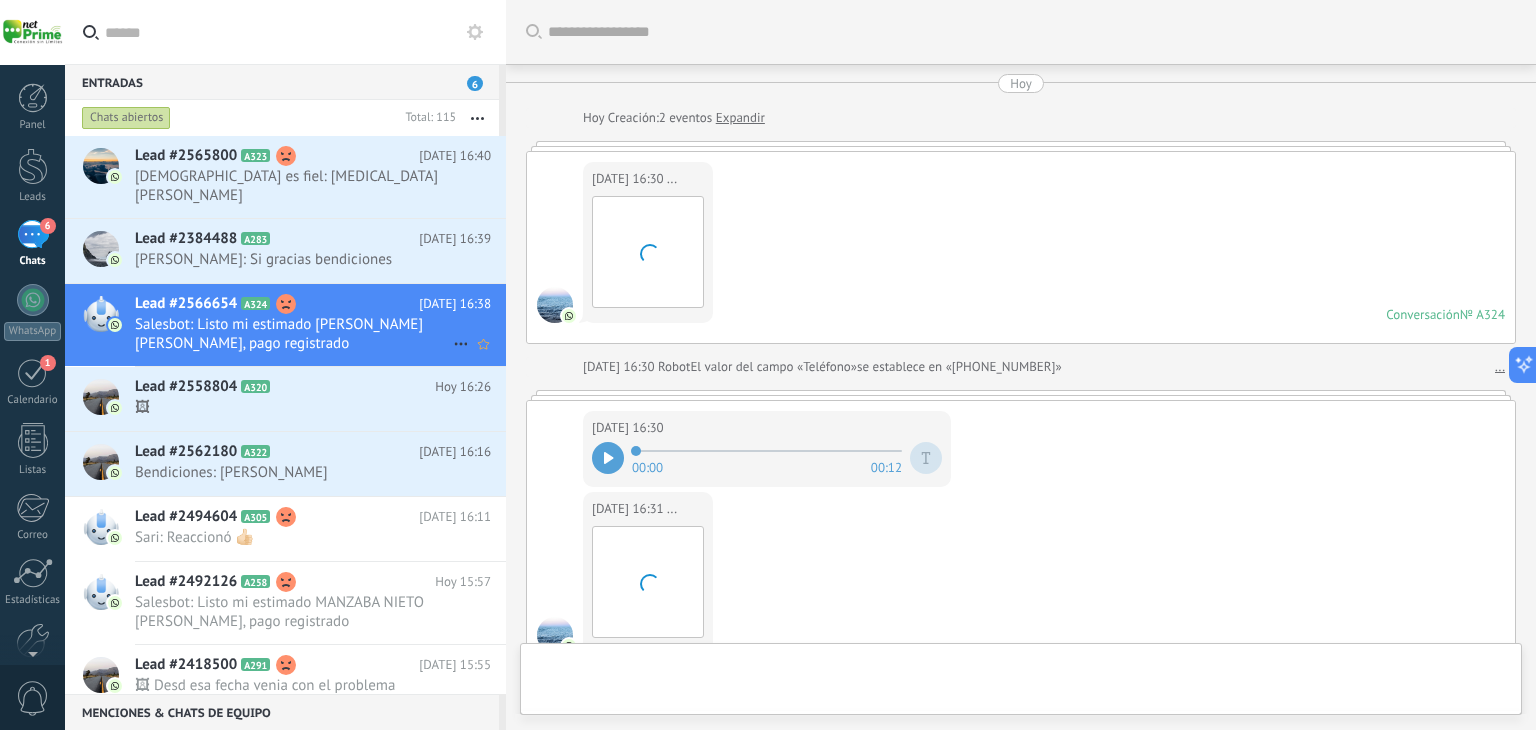 scroll, scrollTop: 403, scrollLeft: 0, axis: vertical 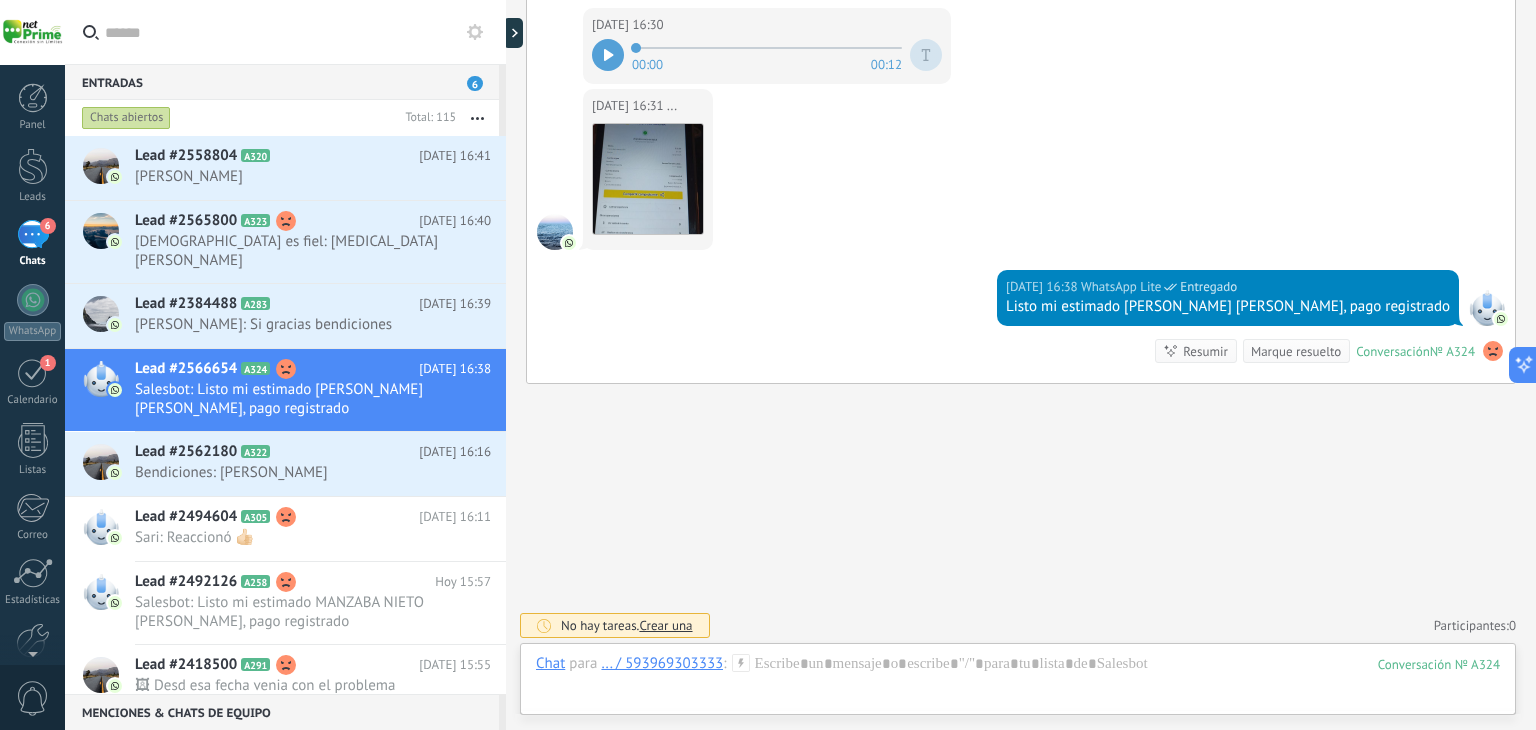 click on "[DATE] 16:31 ...  [GEOGRAPHIC_DATA]" at bounding box center [1021, 179] 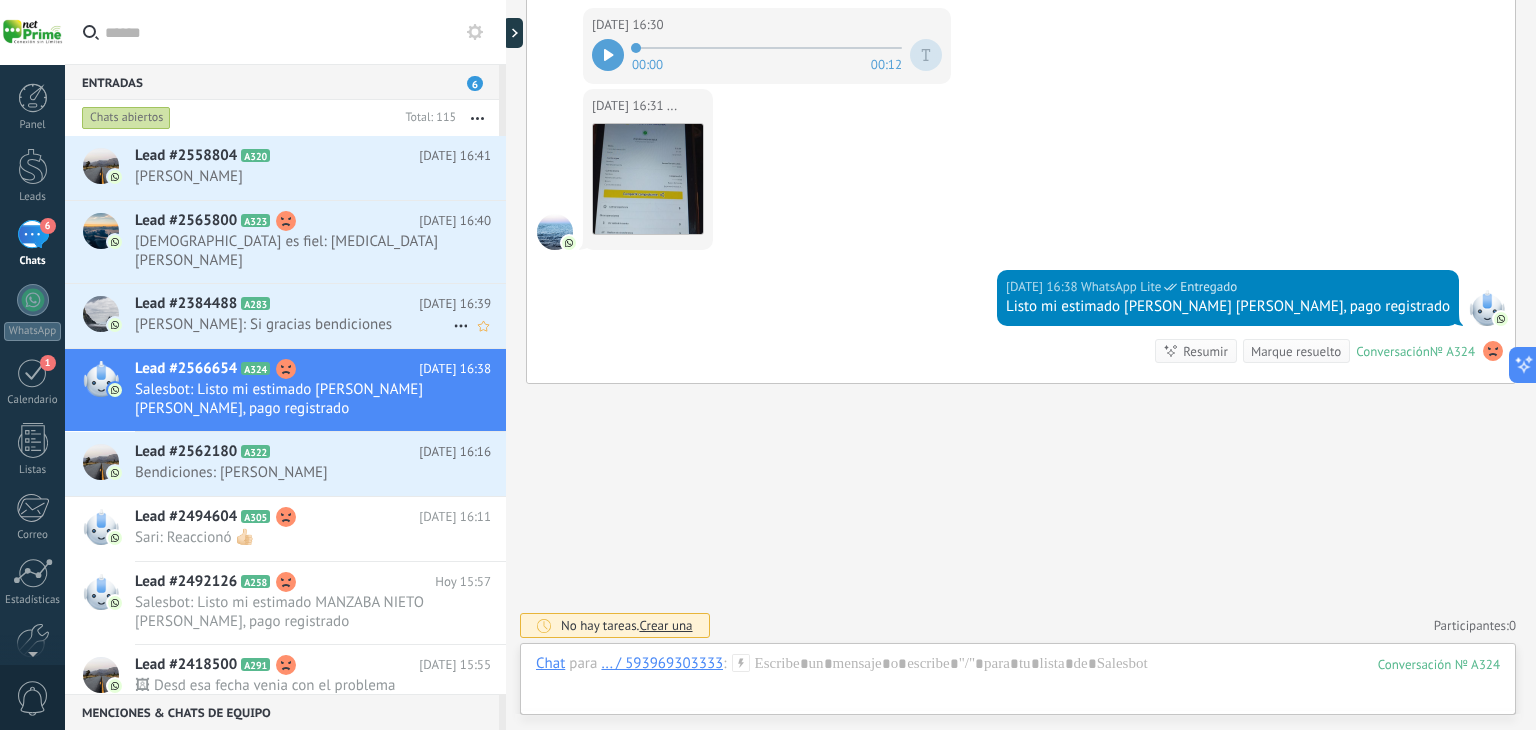 click on "Lead #2384488
A283" at bounding box center [277, 304] 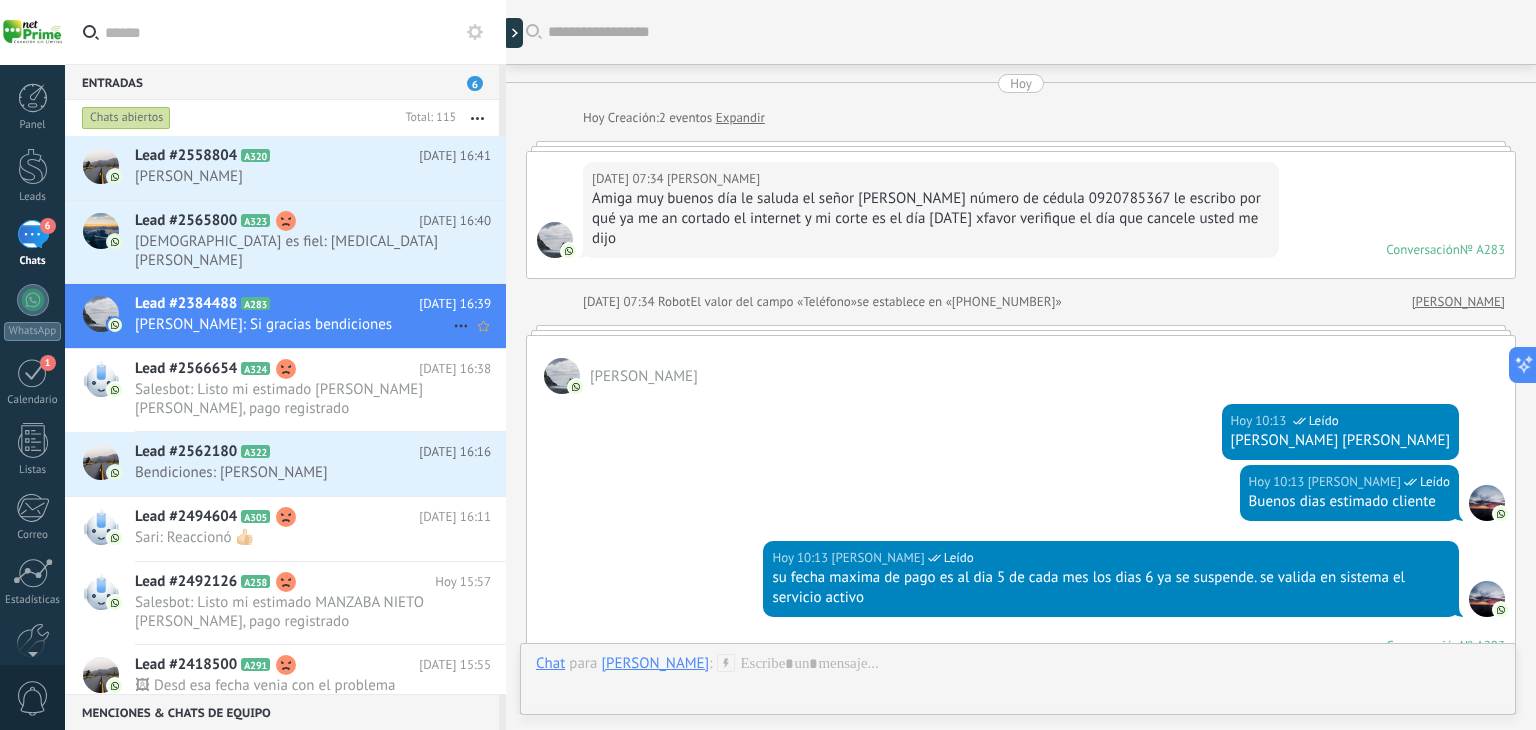 scroll, scrollTop: 1383, scrollLeft: 0, axis: vertical 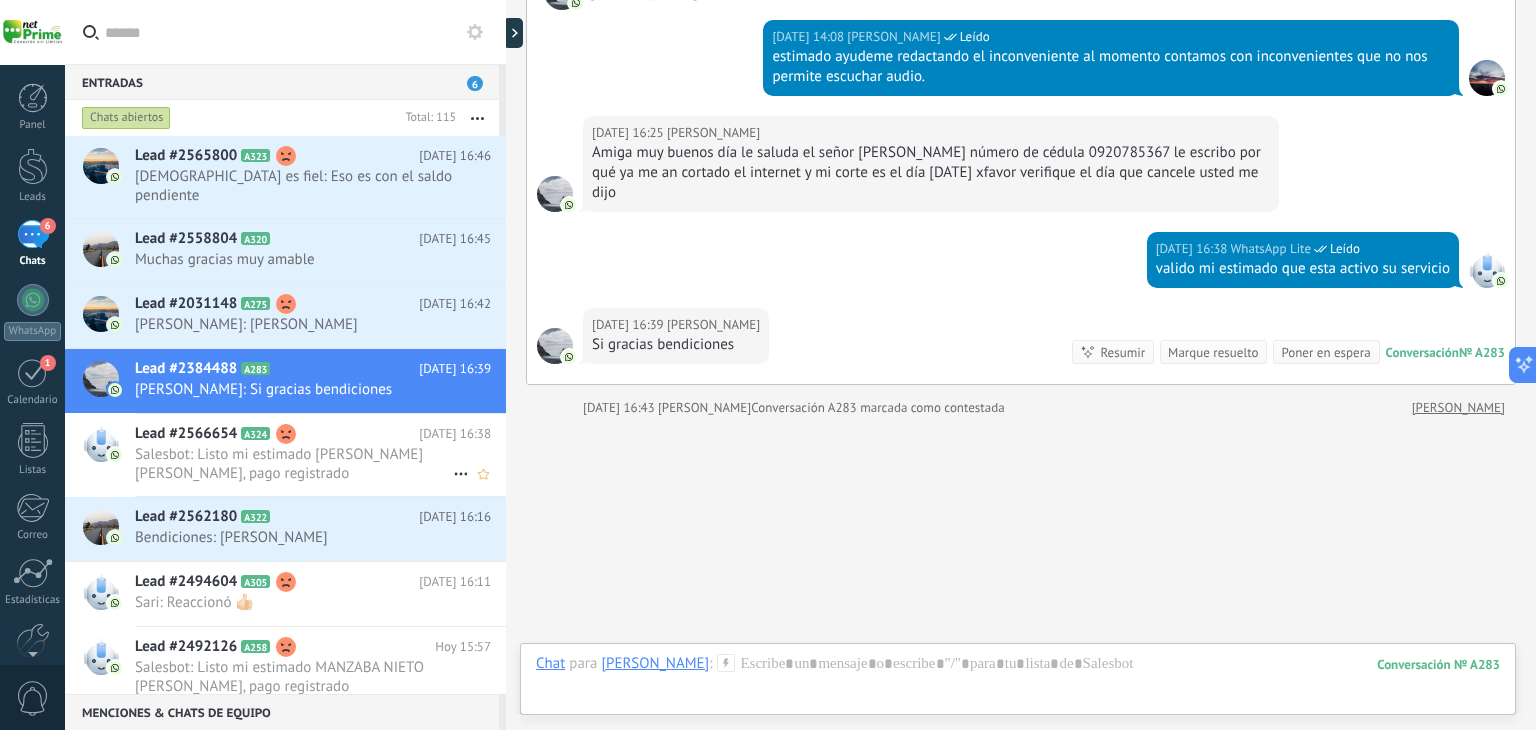 click on "Lead #2566654
A324" at bounding box center (277, 434) 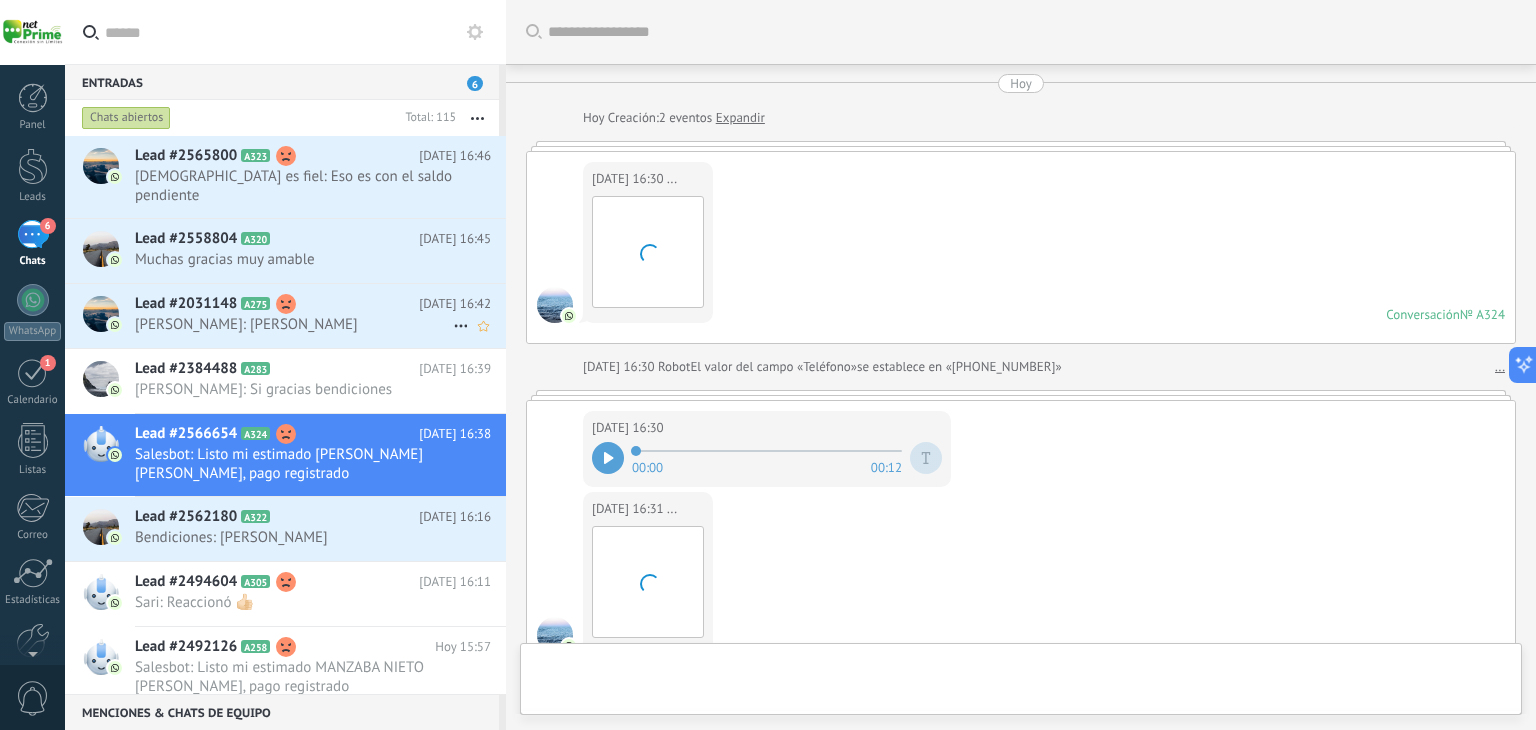 click on "[PERSON_NAME]: [PERSON_NAME]" at bounding box center [294, 324] 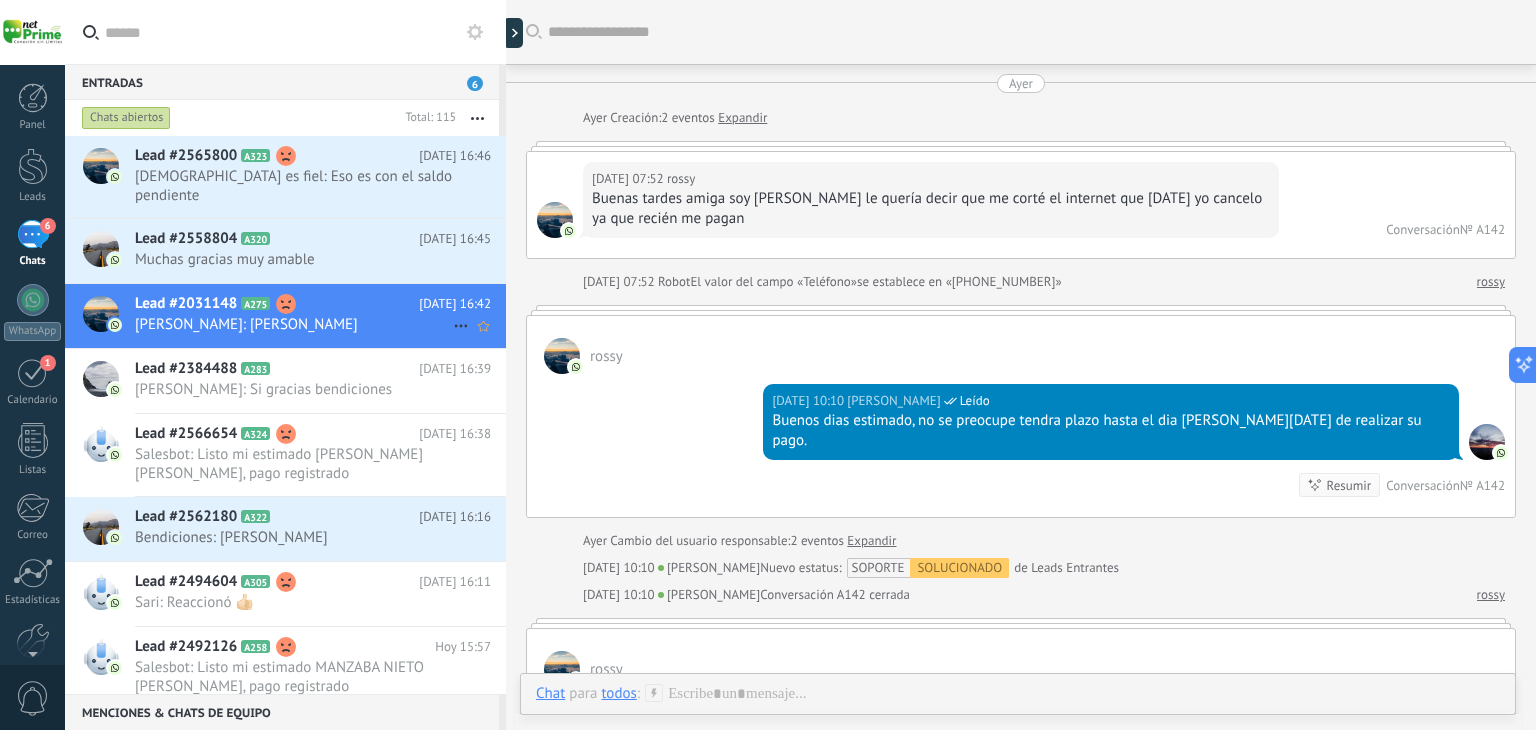 scroll, scrollTop: 645, scrollLeft: 0, axis: vertical 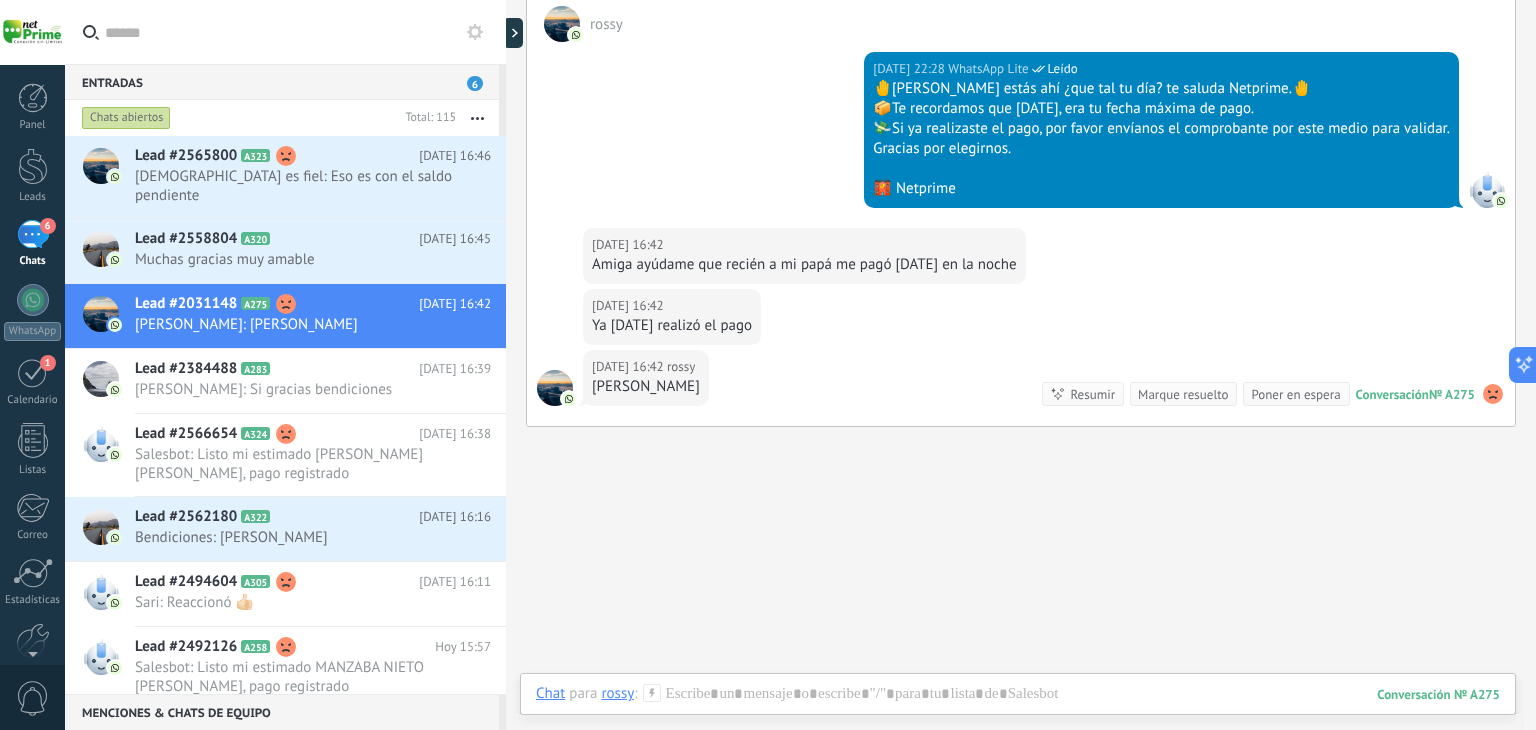 click on "Chats abiertos" at bounding box center [126, 118] 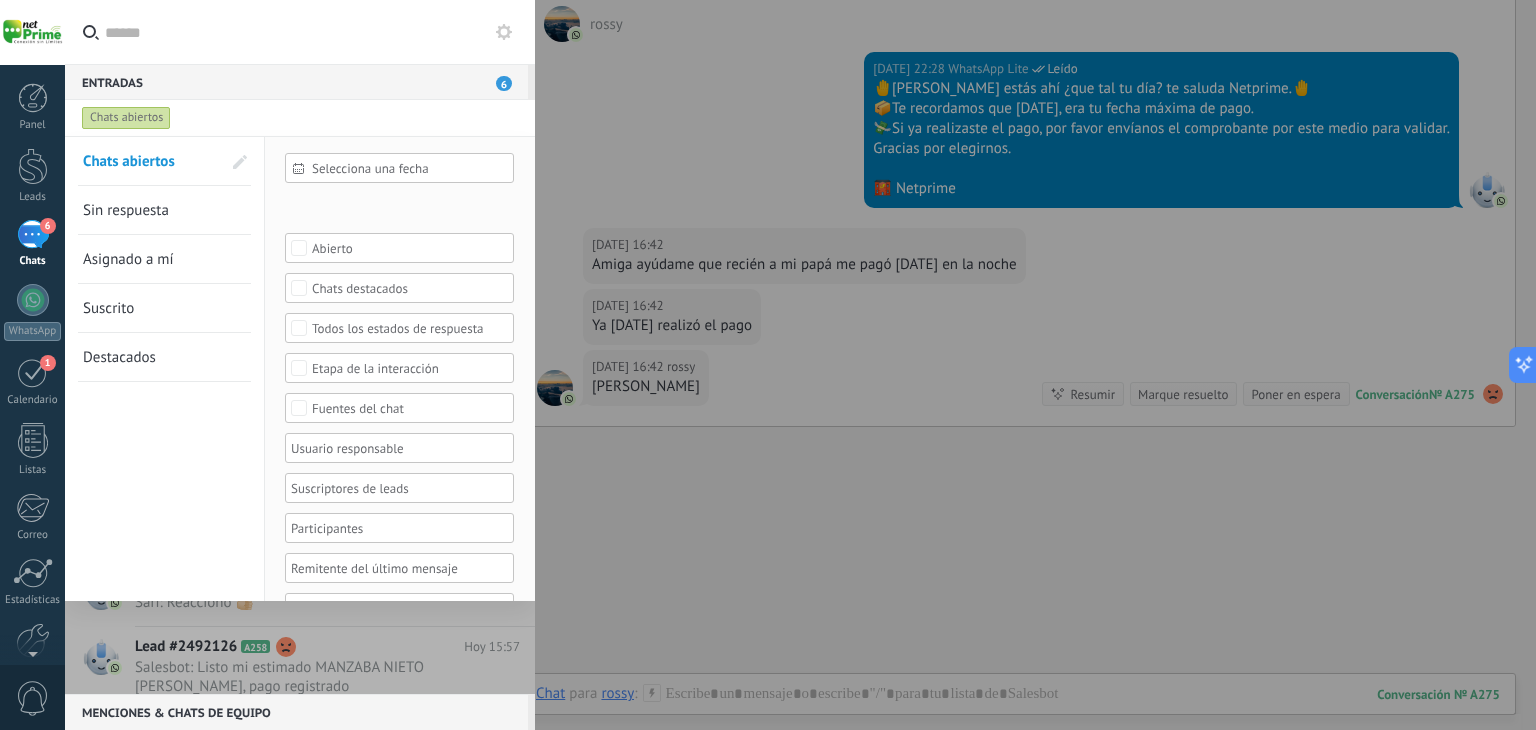 click on "Todos los estados de respuesta" at bounding box center [400, 328] 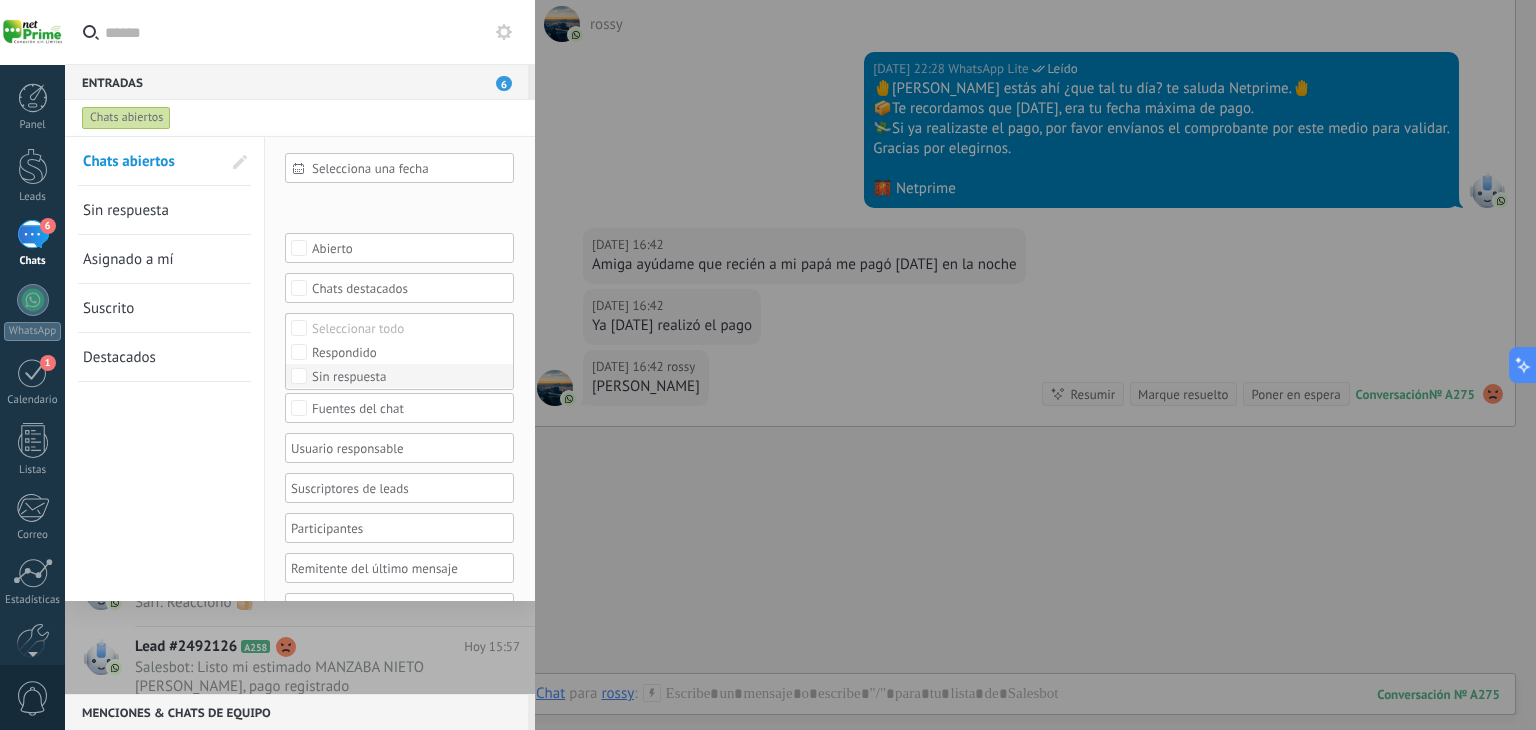 click on "Sin respuesta" at bounding box center (349, 377) 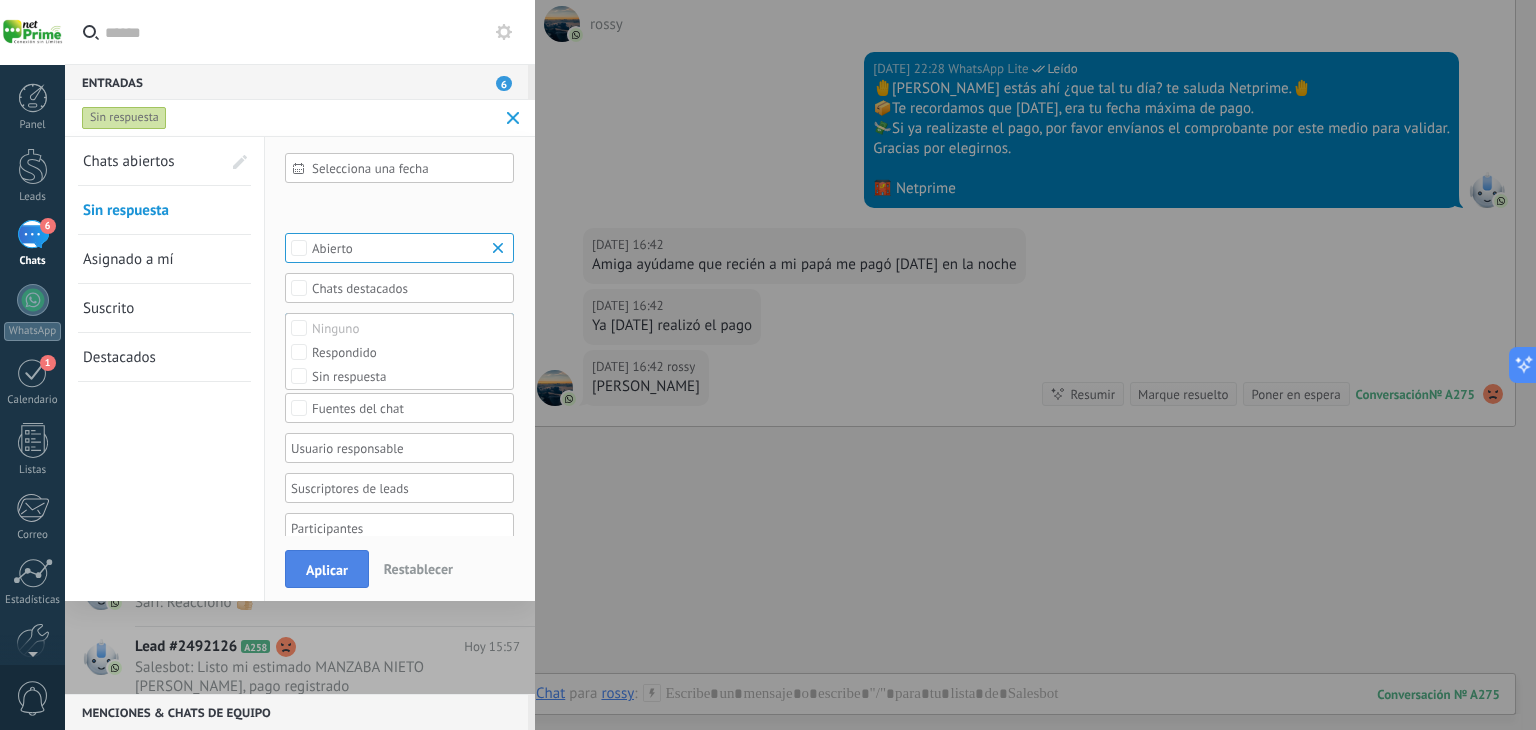 click on "Aplicar" at bounding box center (327, 570) 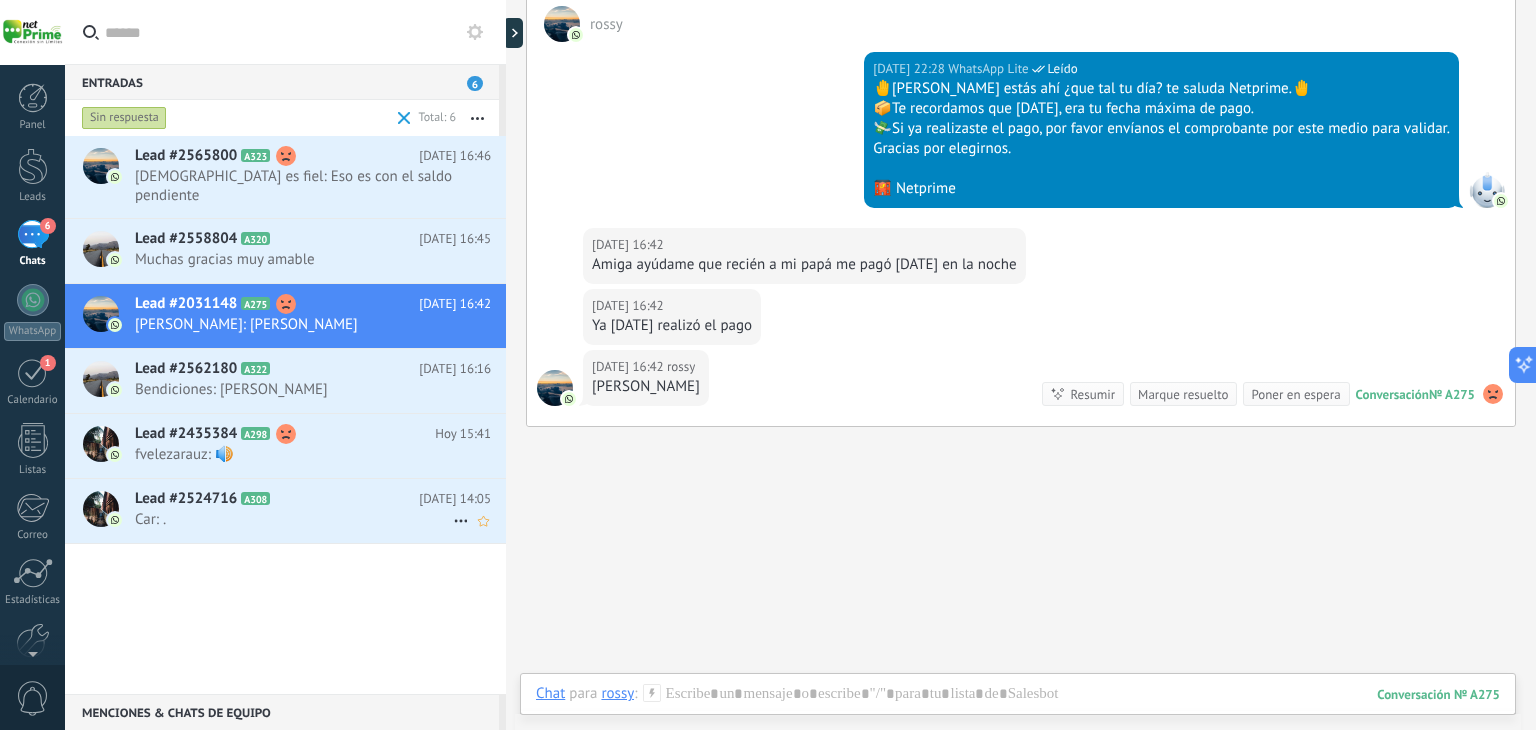 click on "Lead #2524716
A308" at bounding box center (277, 499) 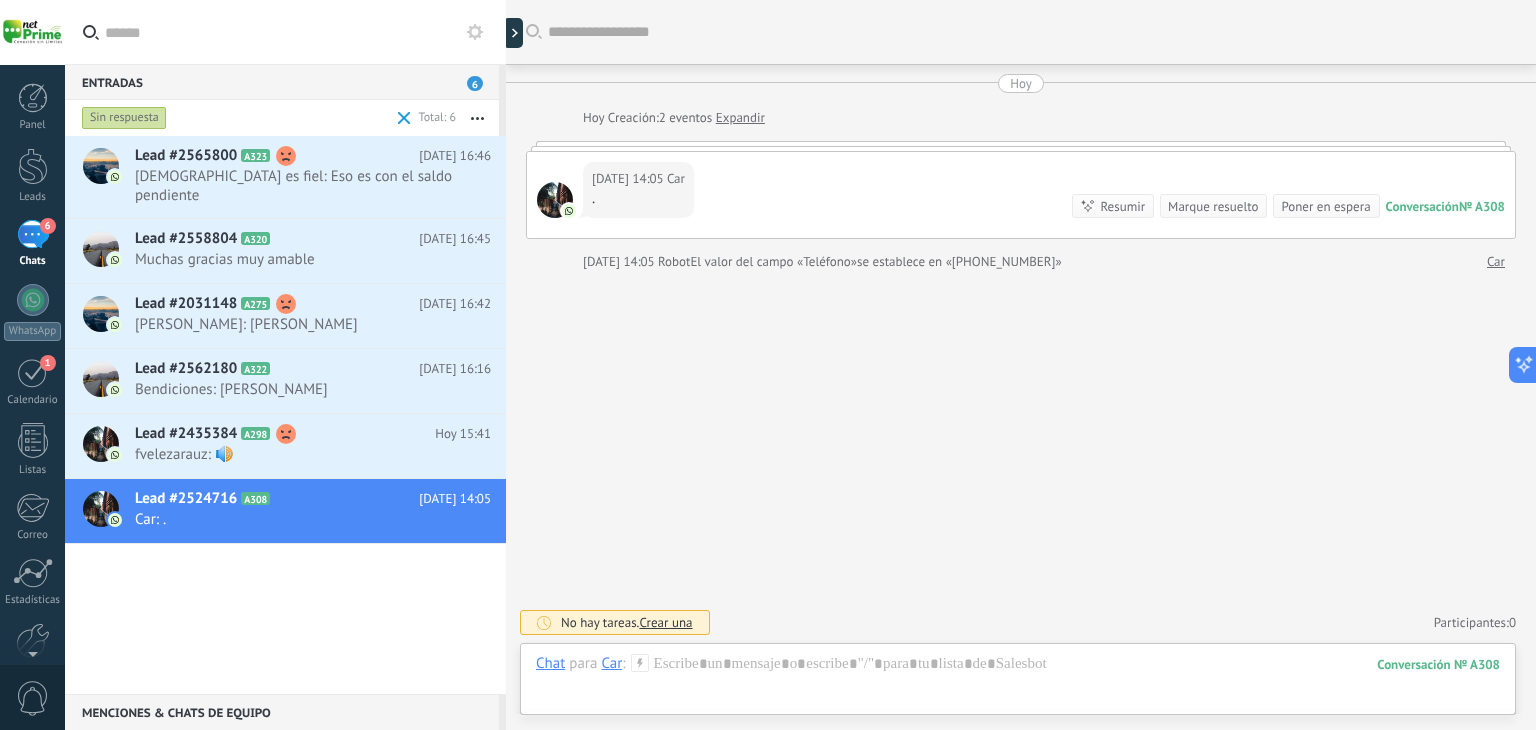 click at bounding box center (1021, 146) 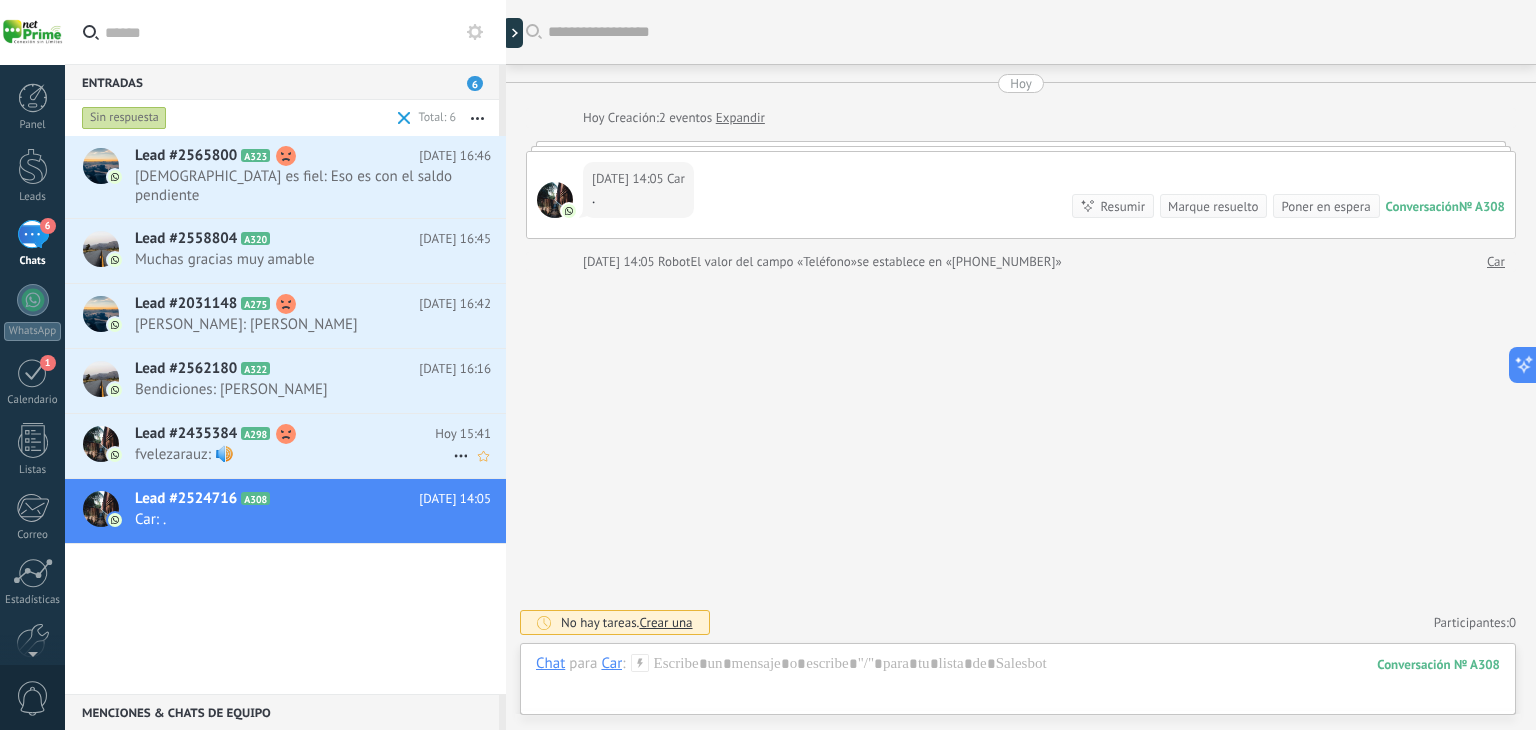 click on "Lead #2435384
A298" at bounding box center [285, 434] 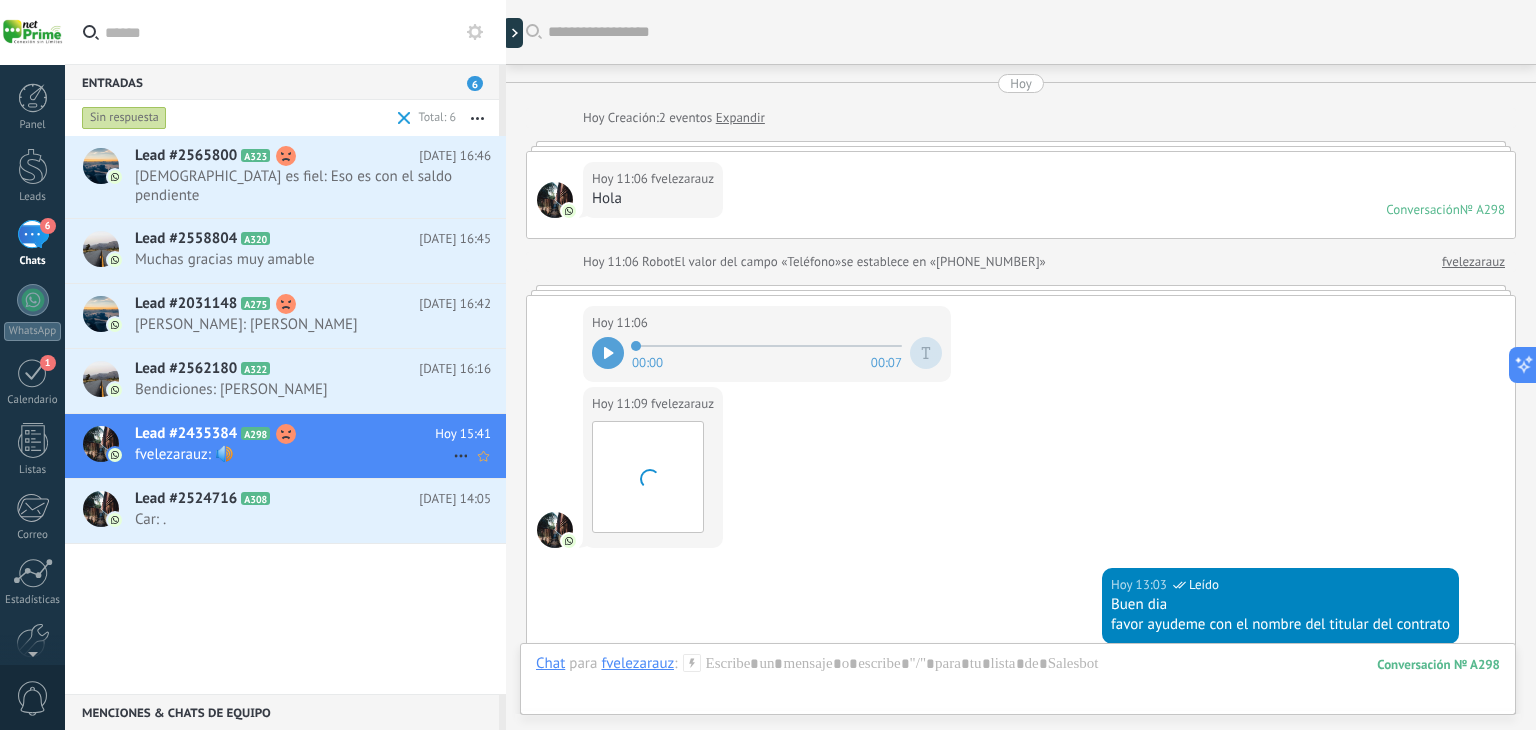scroll, scrollTop: 1176, scrollLeft: 0, axis: vertical 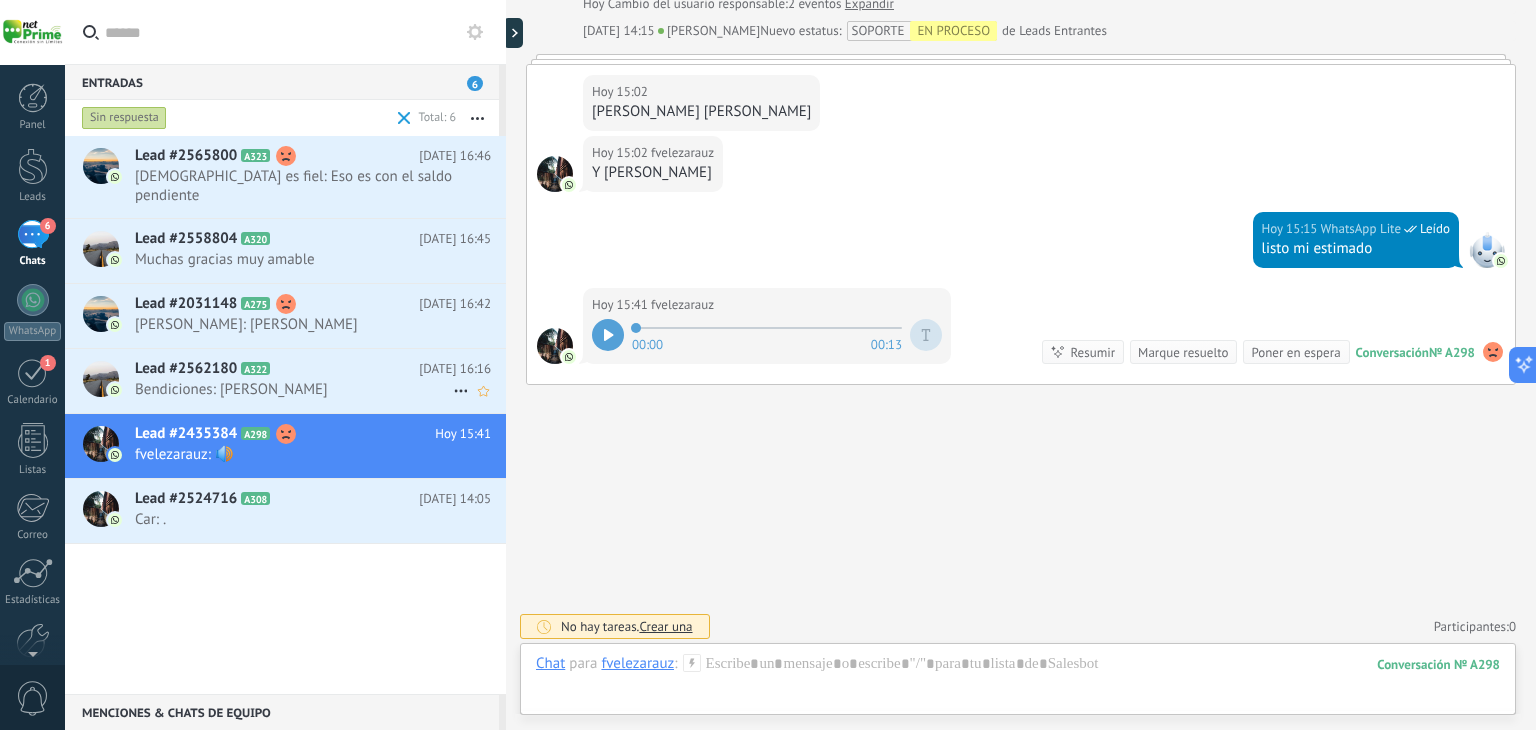 click on "Bendiciones: [PERSON_NAME]" at bounding box center [294, 389] 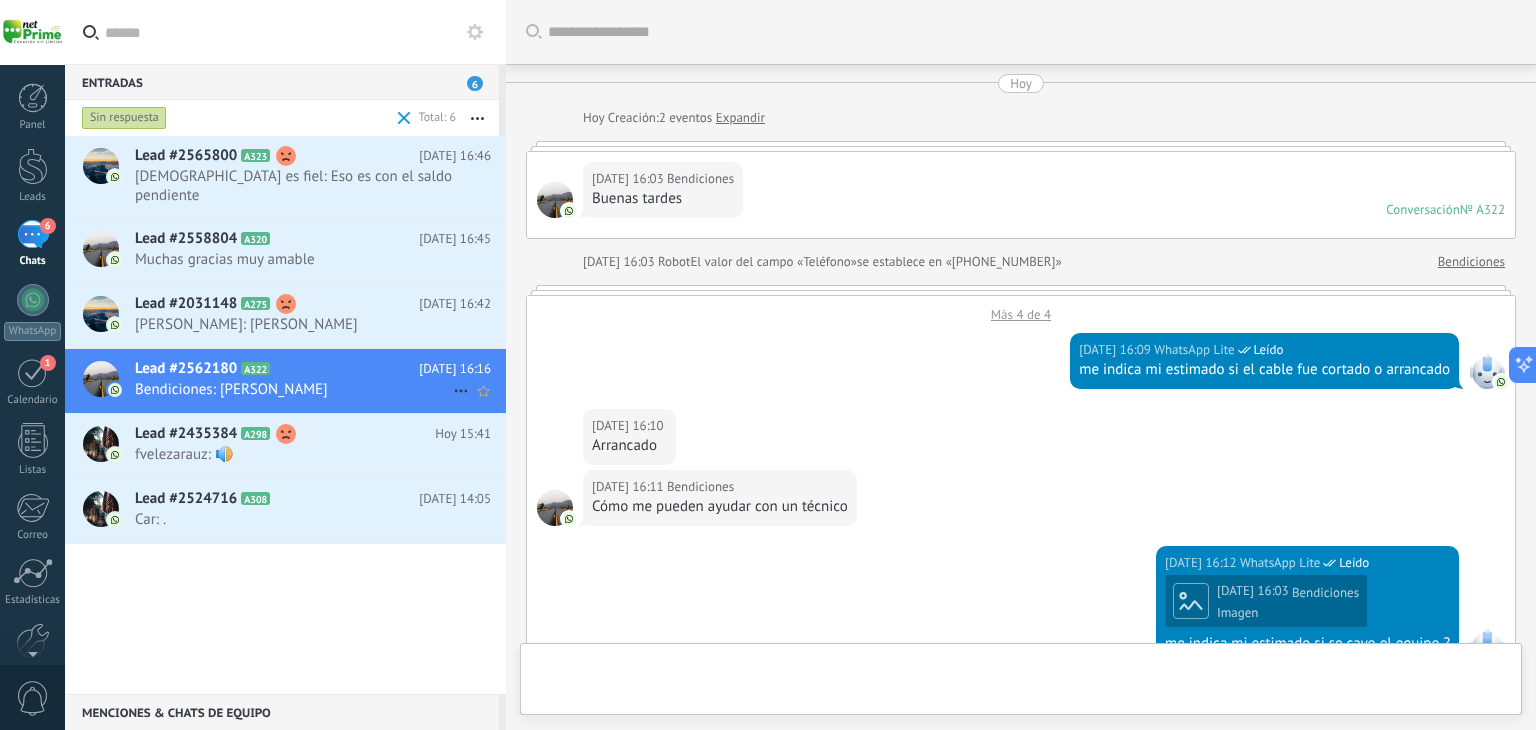 scroll, scrollTop: 712, scrollLeft: 0, axis: vertical 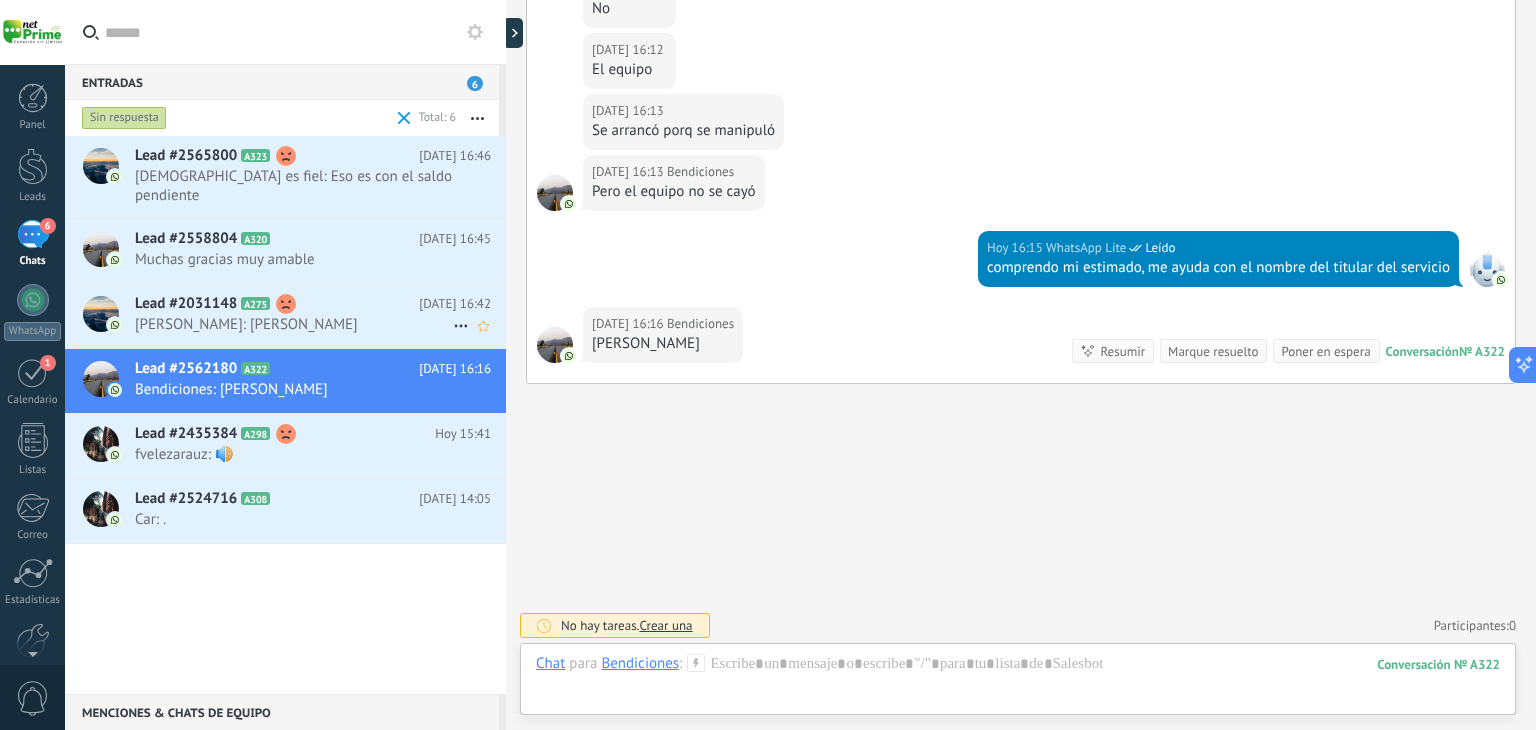 click on "Lead #2031148
A275" at bounding box center (277, 304) 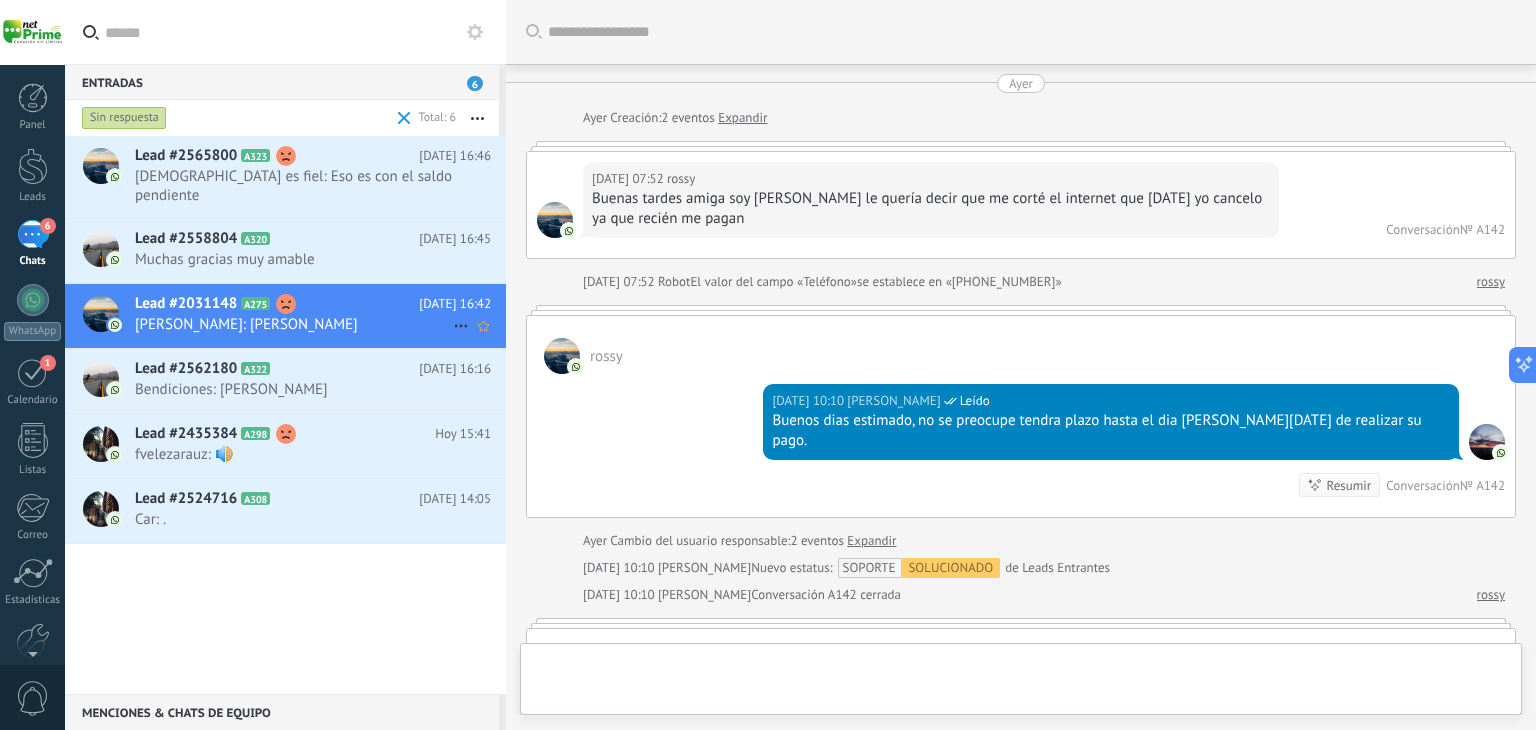 scroll, scrollTop: 668, scrollLeft: 0, axis: vertical 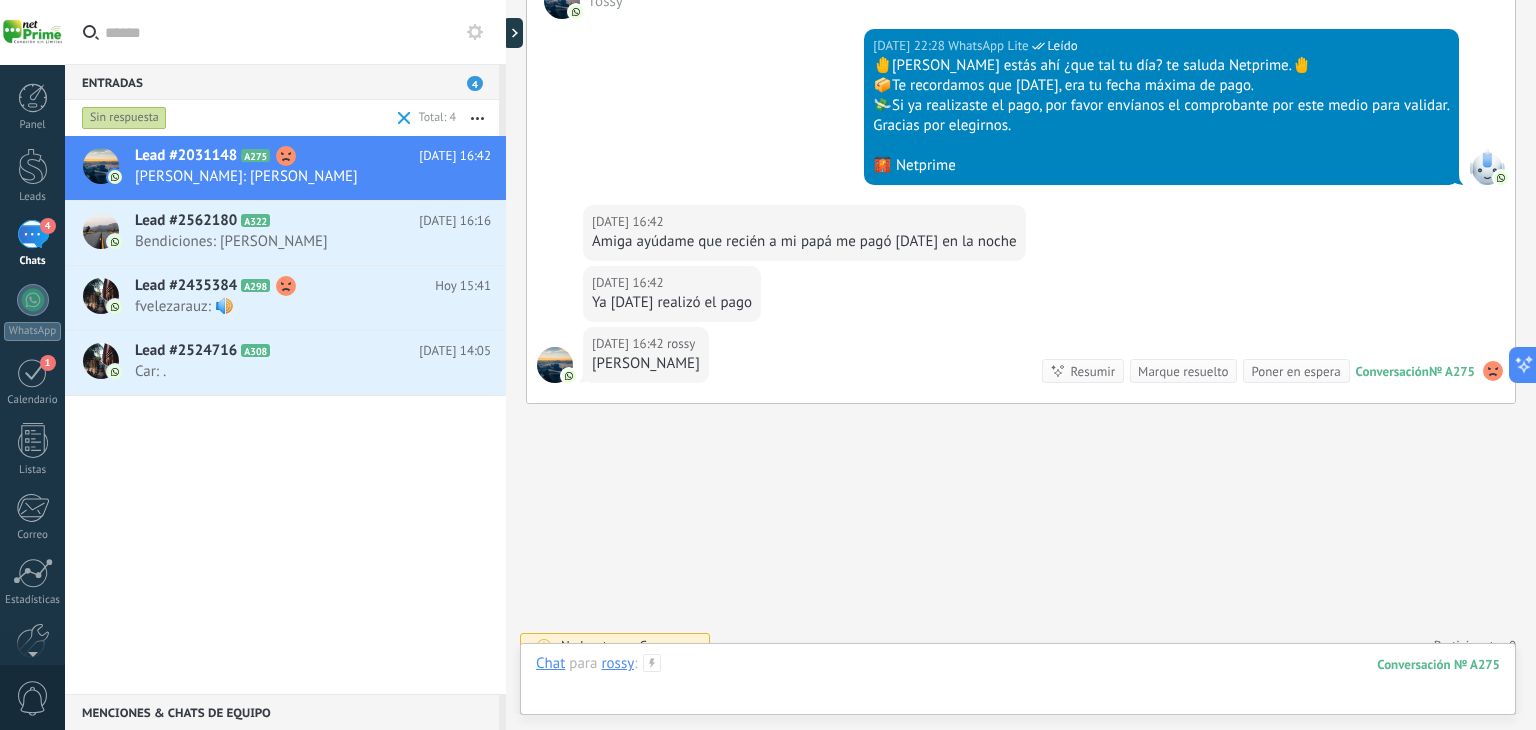 click at bounding box center (1018, 684) 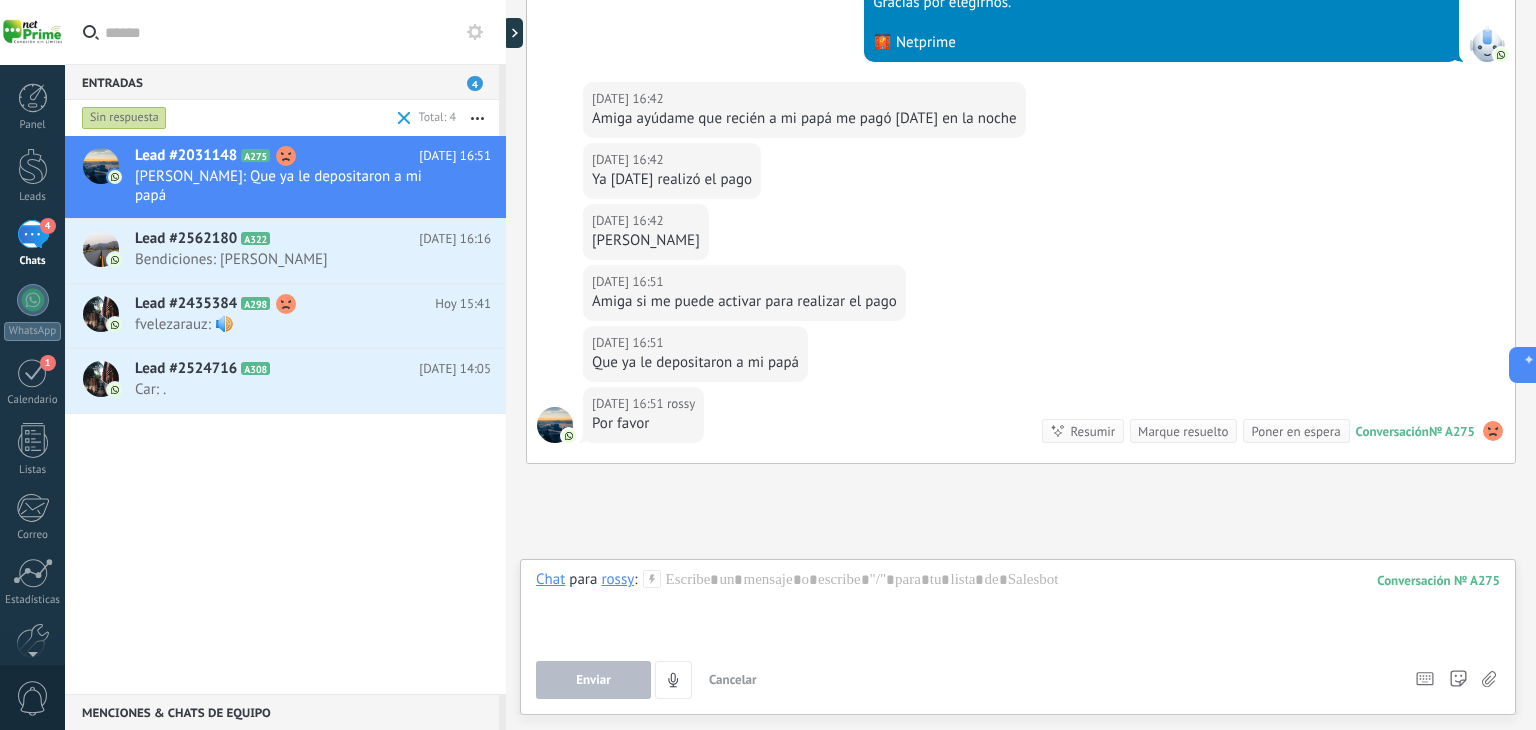 scroll, scrollTop: 852, scrollLeft: 0, axis: vertical 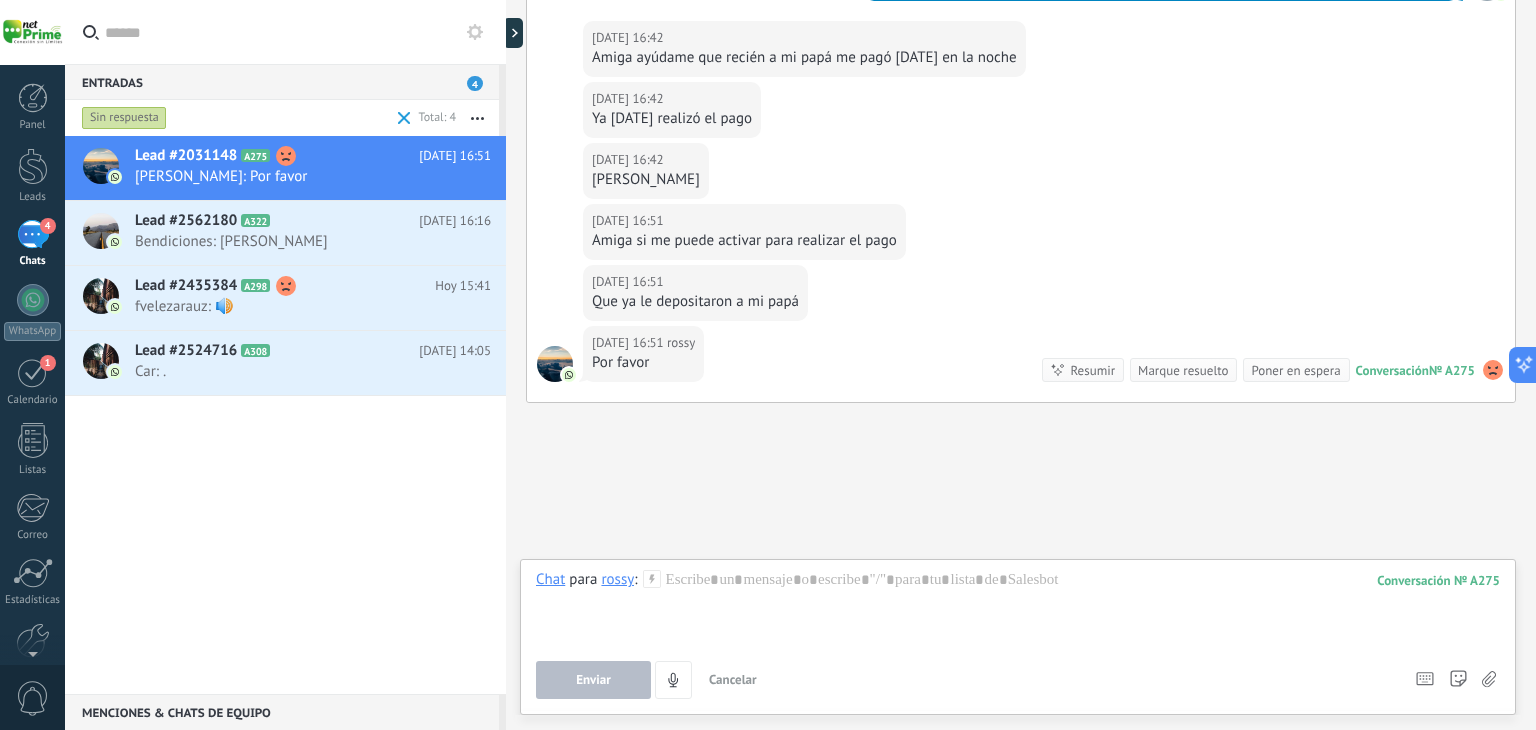 click 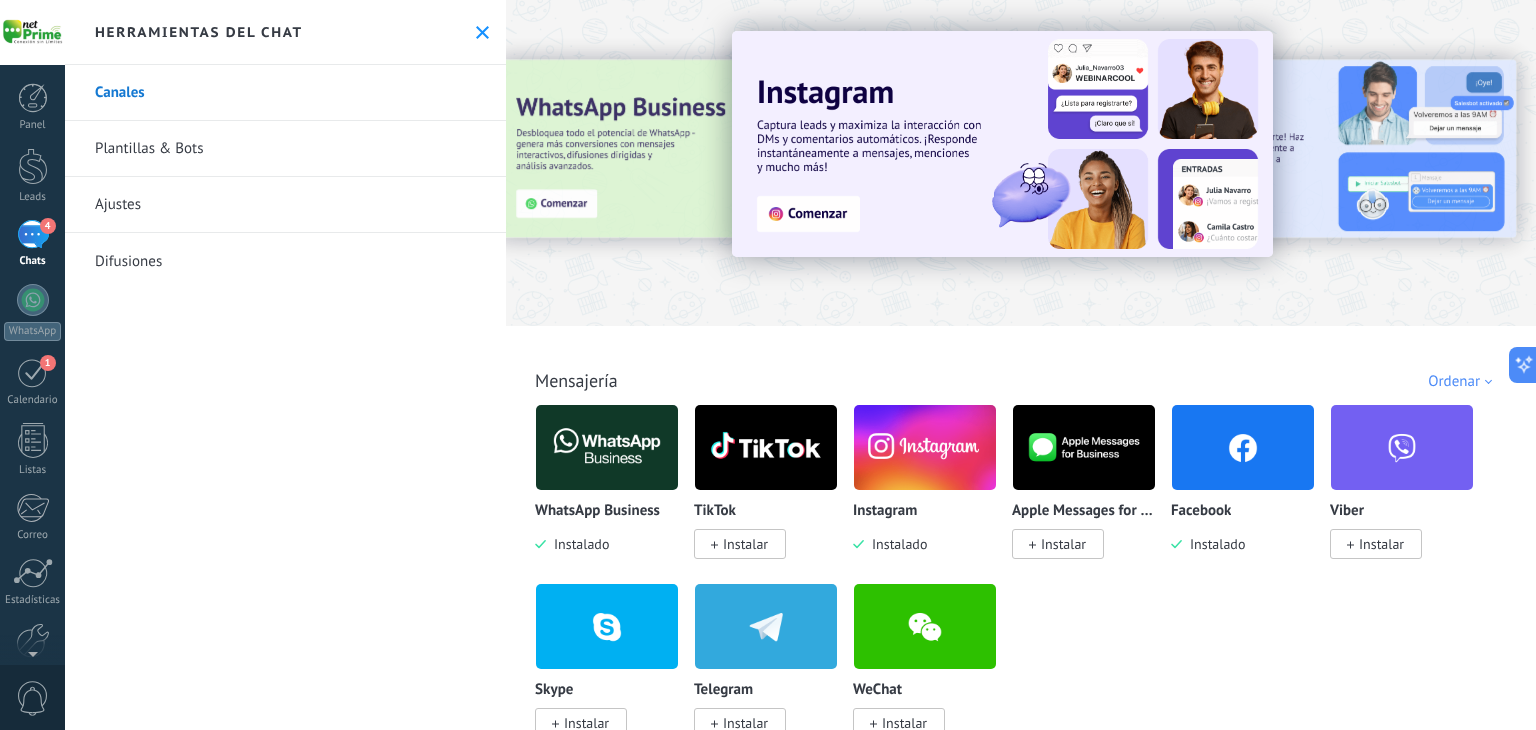 click on "Plantillas & Bots" at bounding box center (285, 149) 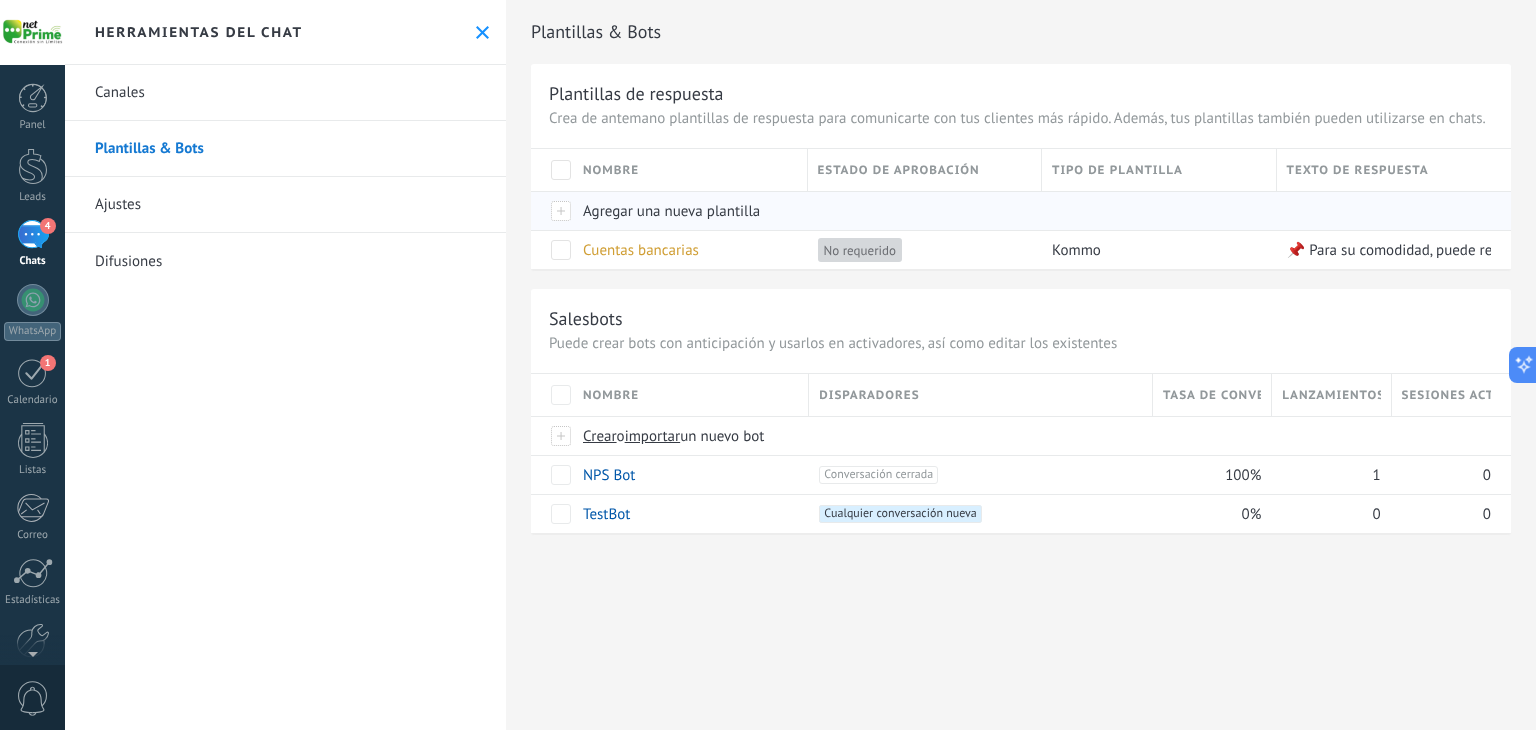 click on "Agregar una nueva plantilla" at bounding box center (671, 211) 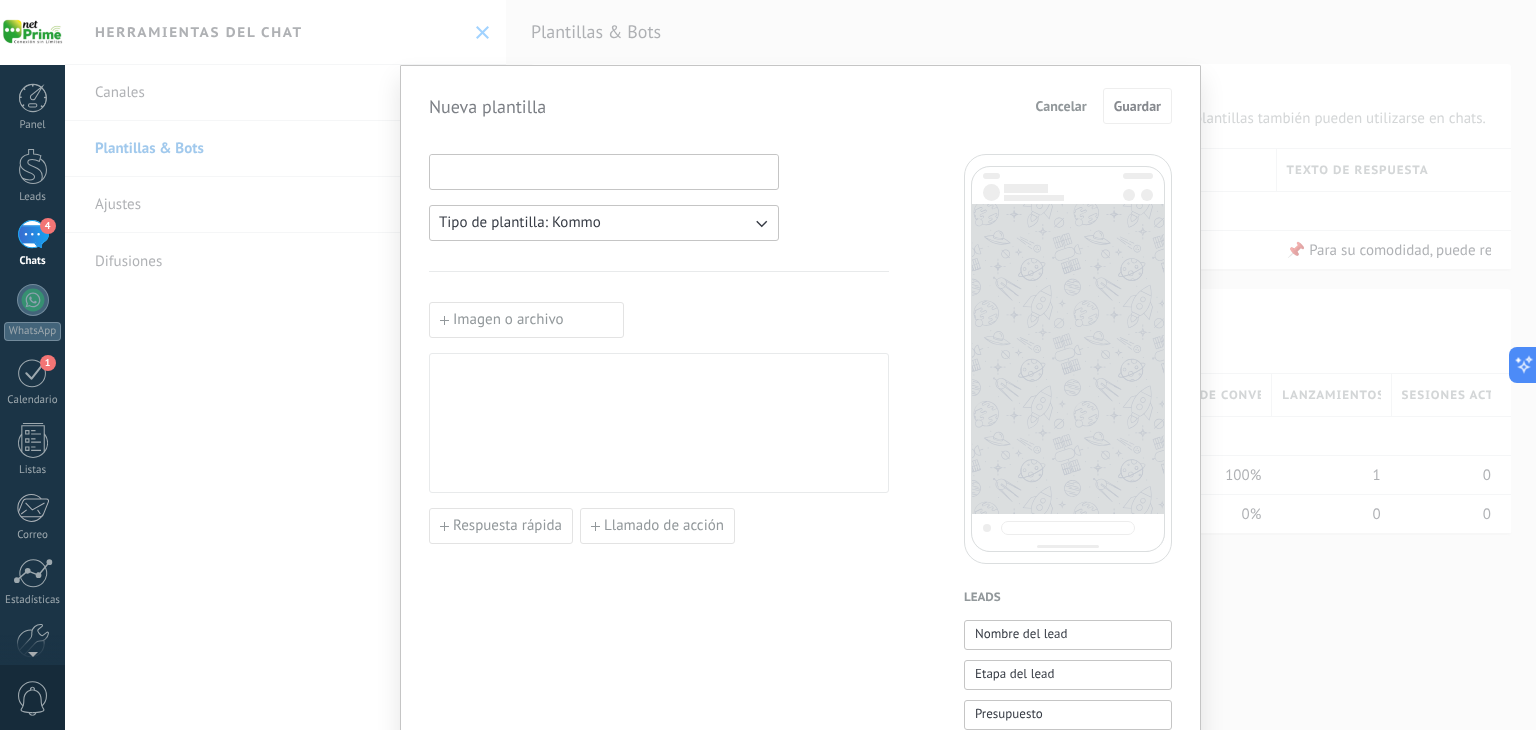 click at bounding box center [604, 171] 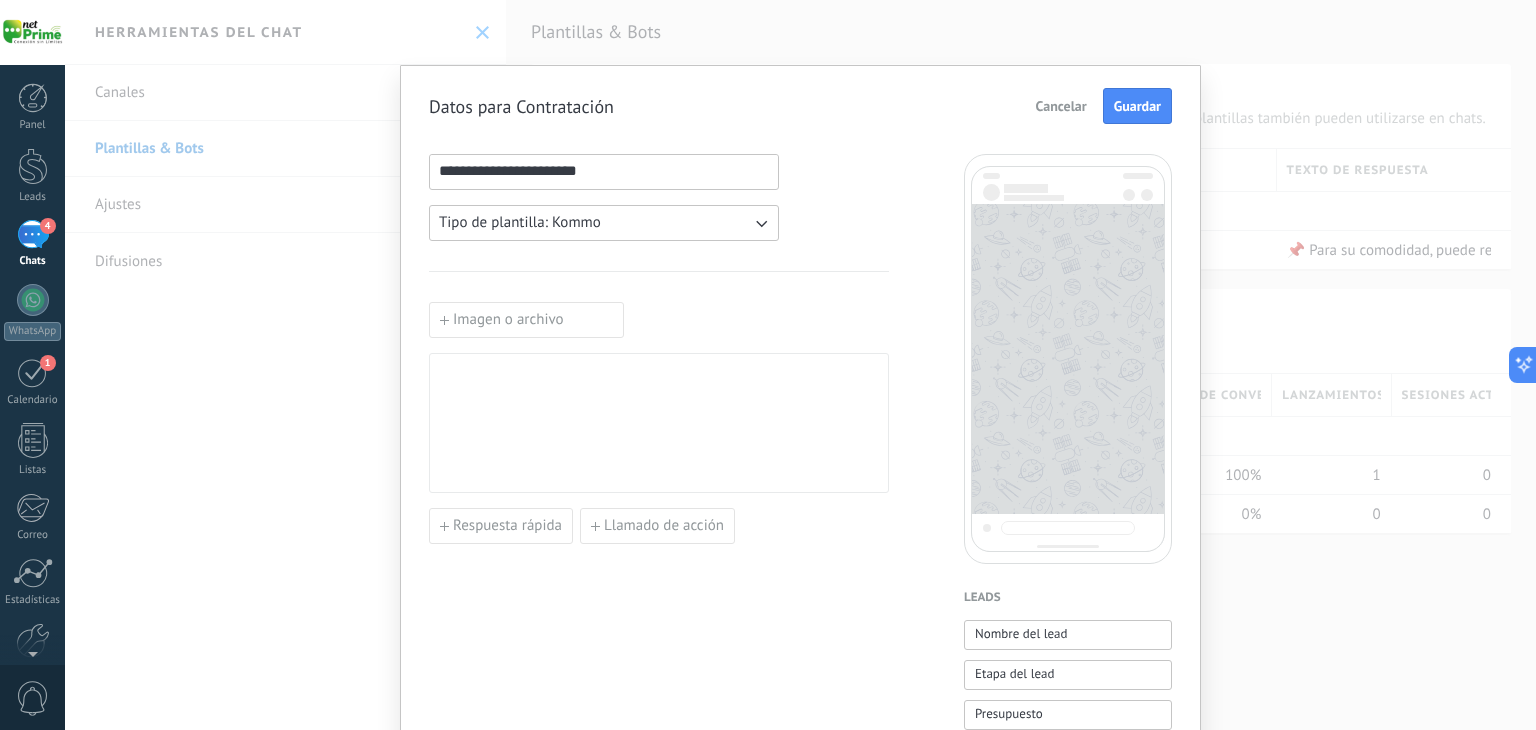 type on "**********" 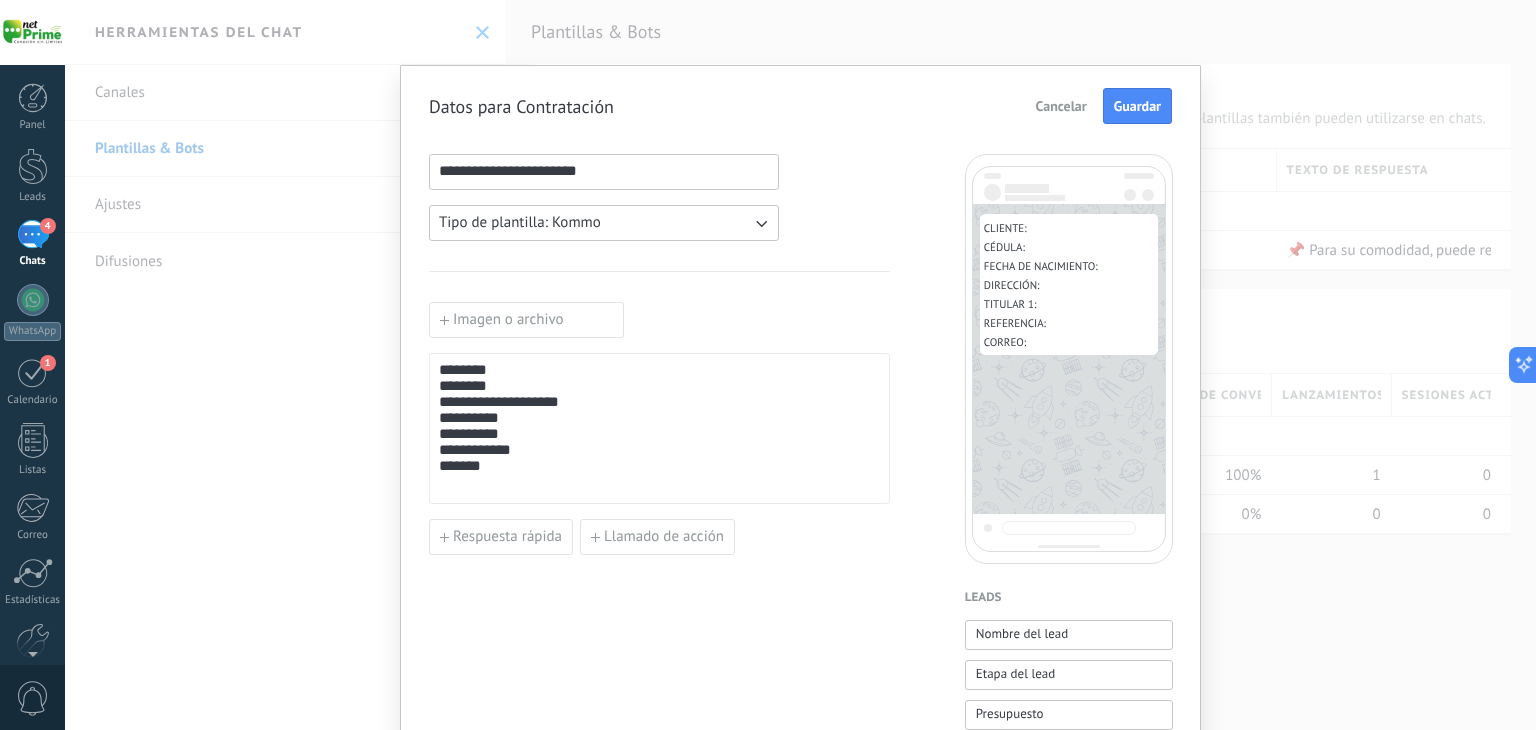 drag, startPoint x: 511, startPoint y: 457, endPoint x: 518, endPoint y: 487, distance: 30.805843 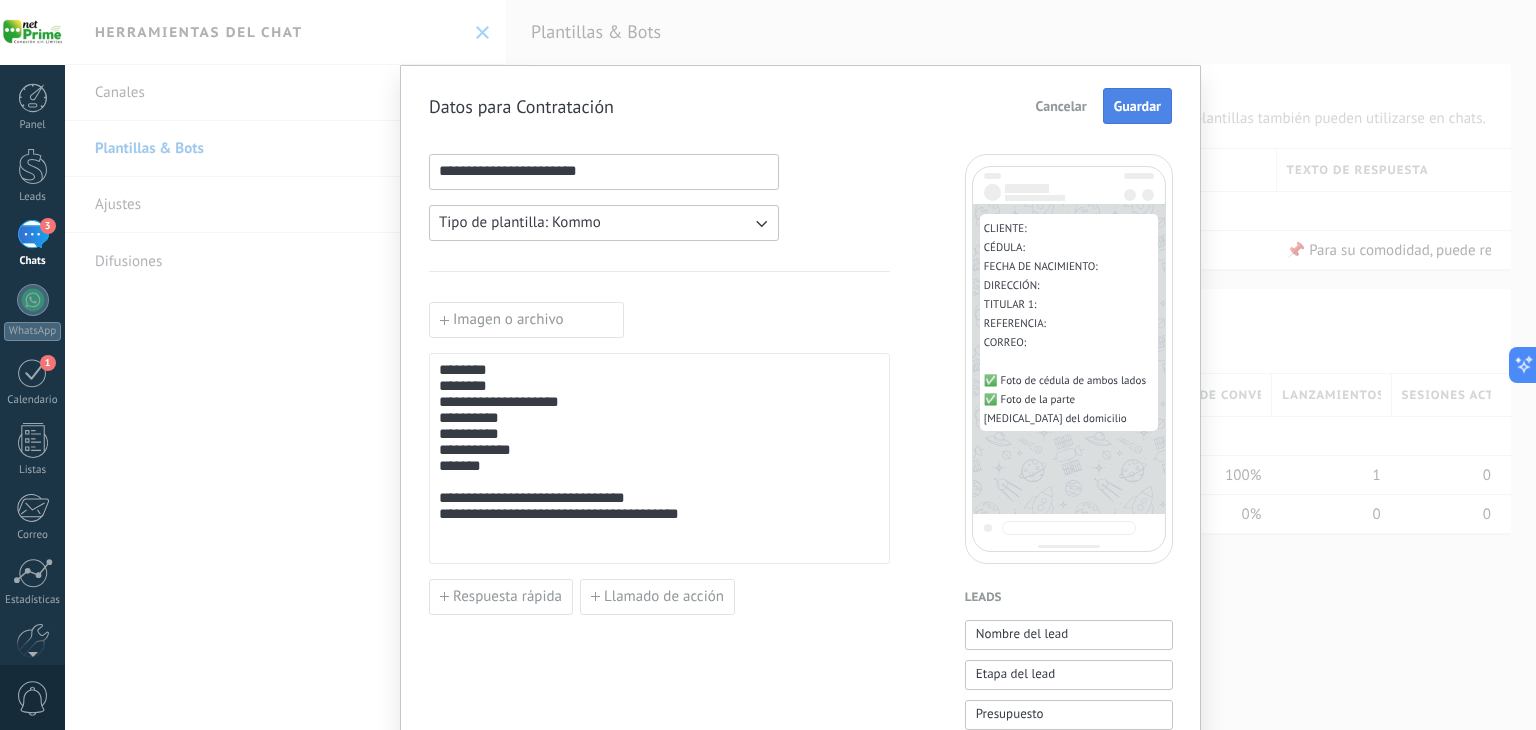 click on "Guardar" at bounding box center [1137, 106] 